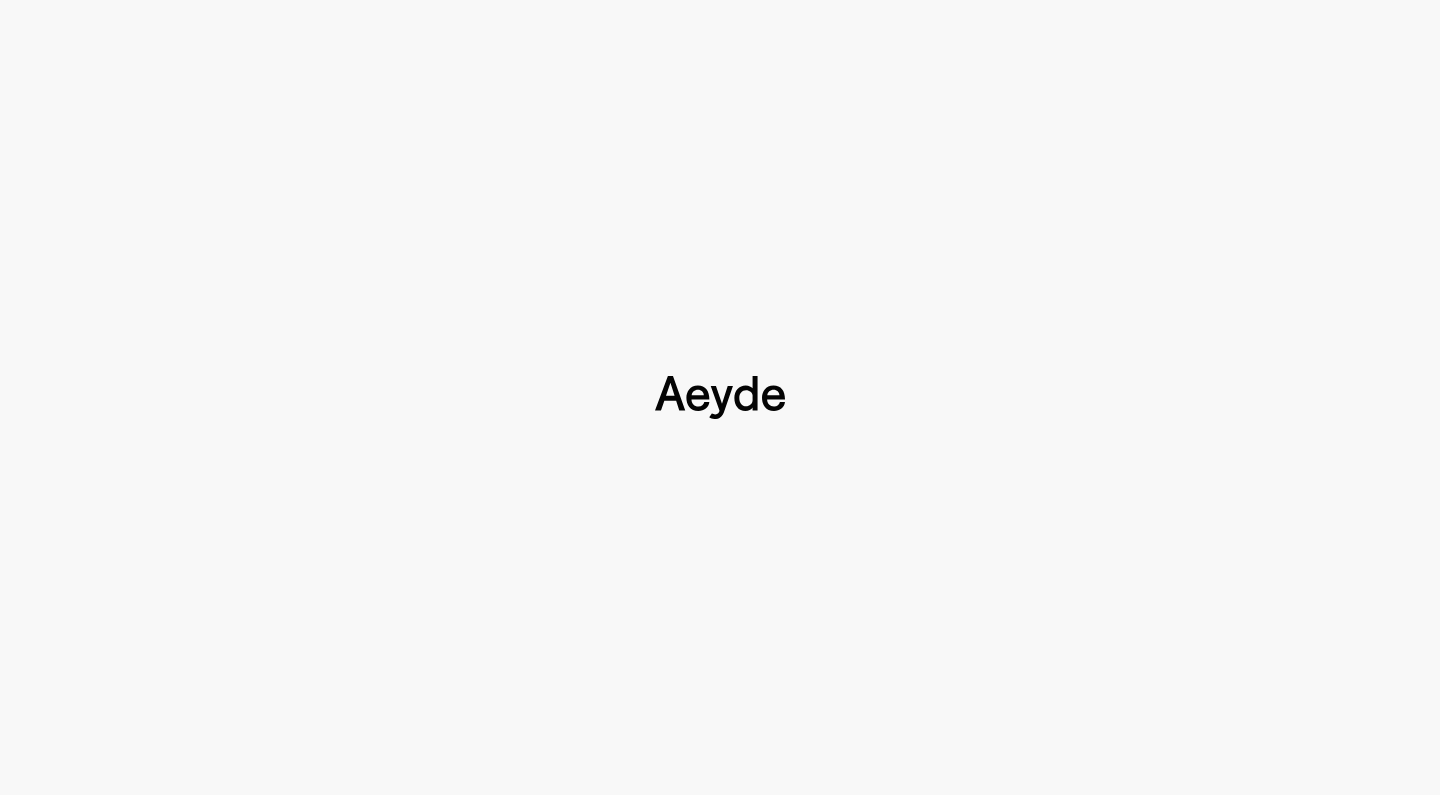 scroll, scrollTop: 0, scrollLeft: 0, axis: both 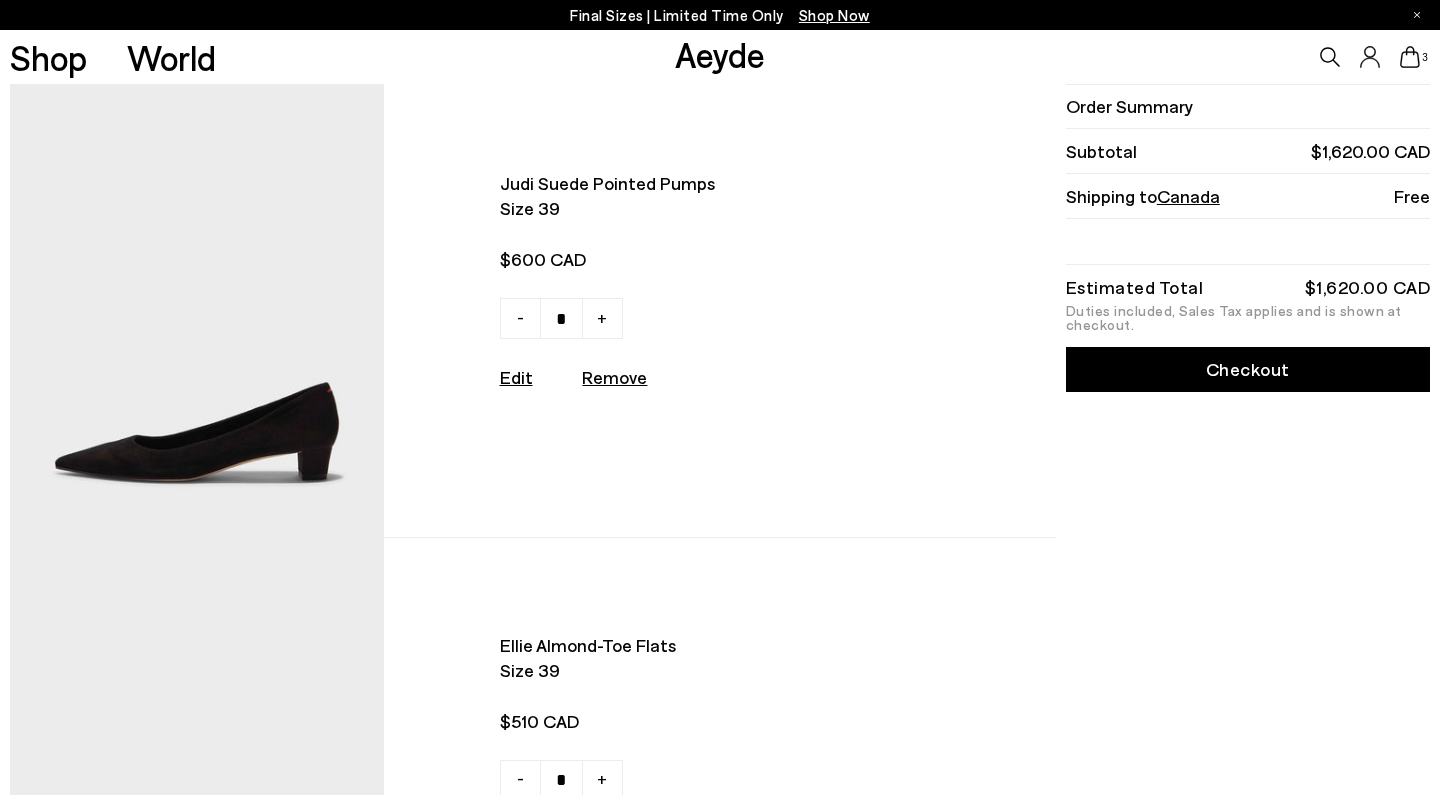 click on "Remove" at bounding box center [614, 377] 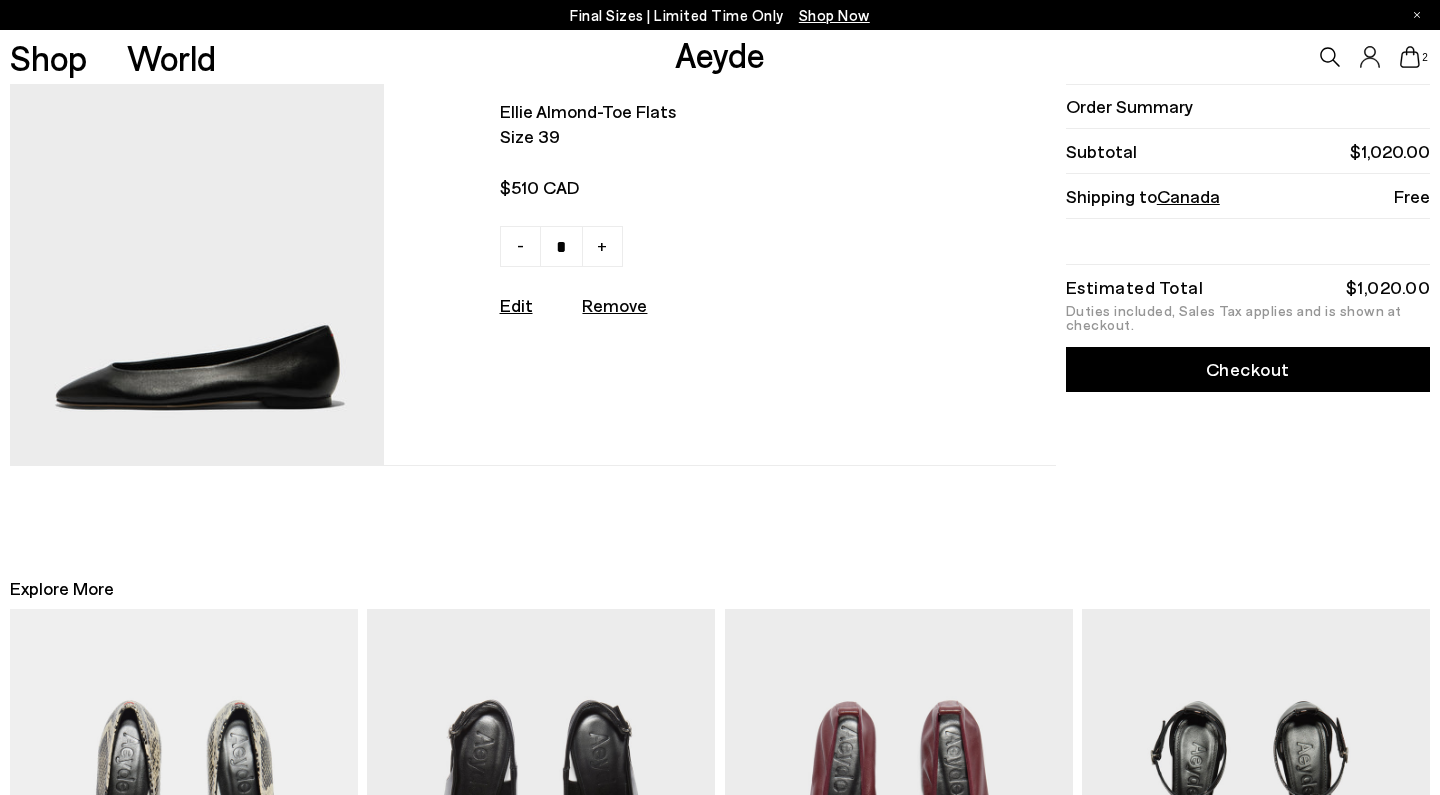 scroll, scrollTop: 531, scrollLeft: 0, axis: vertical 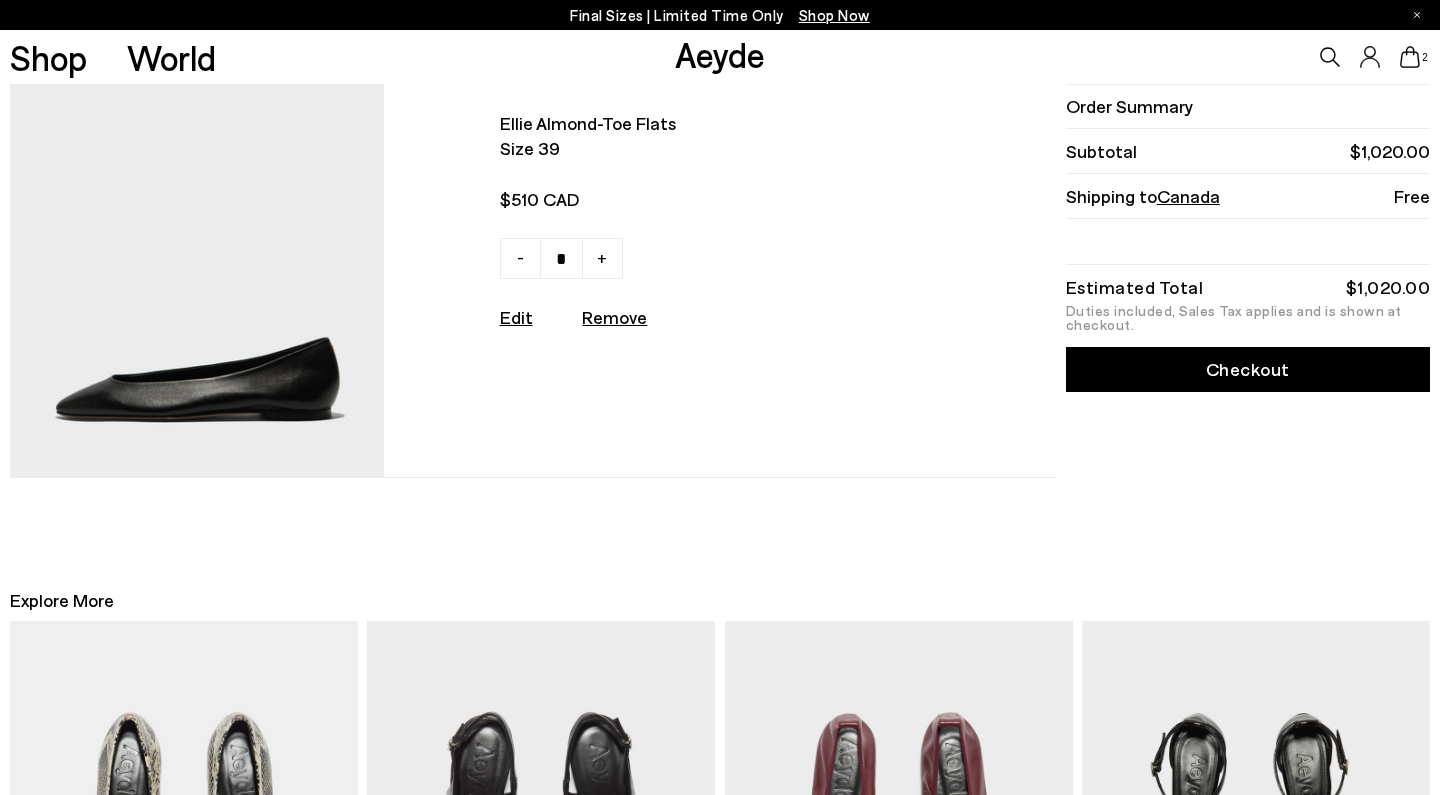 click on "Remove" at bounding box center [614, 317] 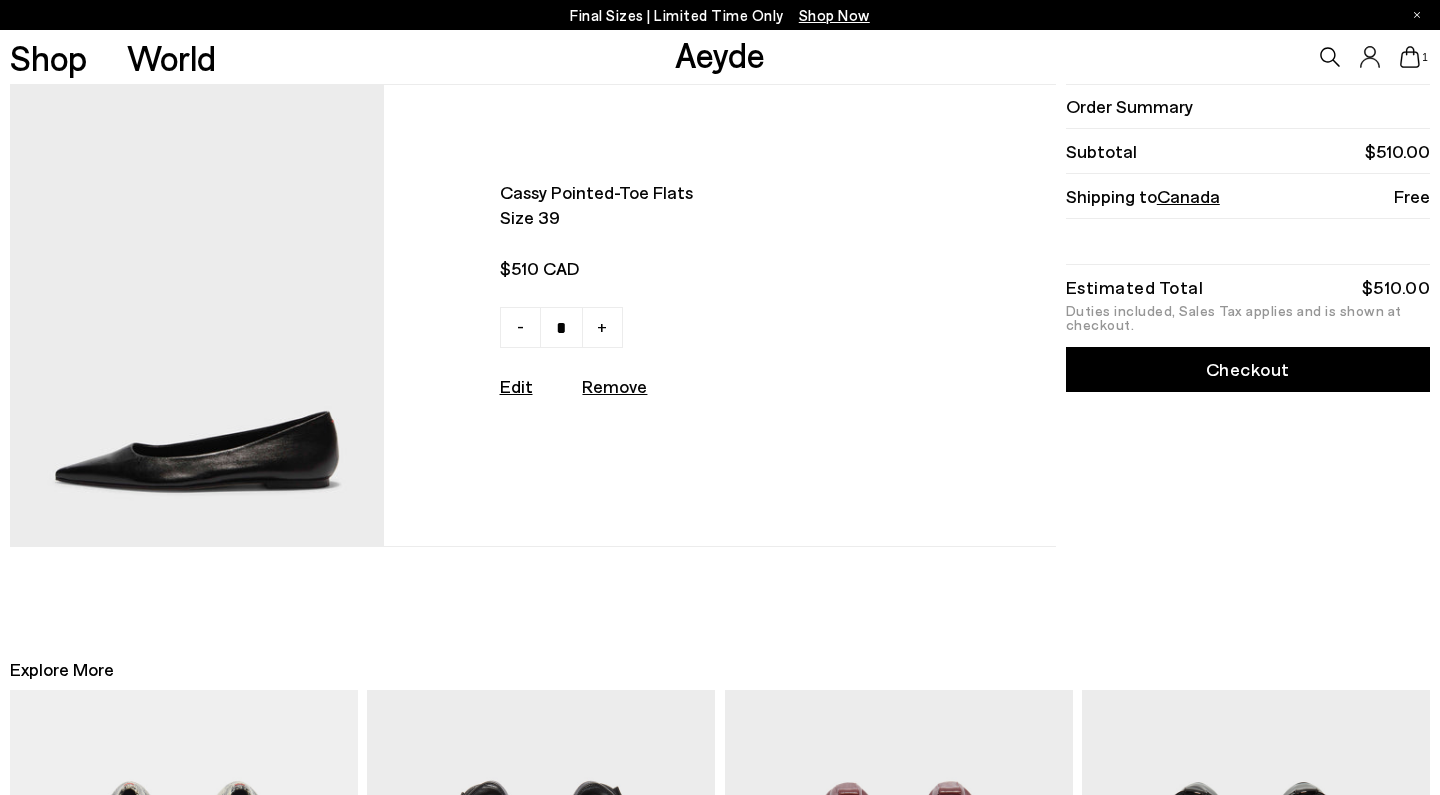 scroll, scrollTop: 0, scrollLeft: 0, axis: both 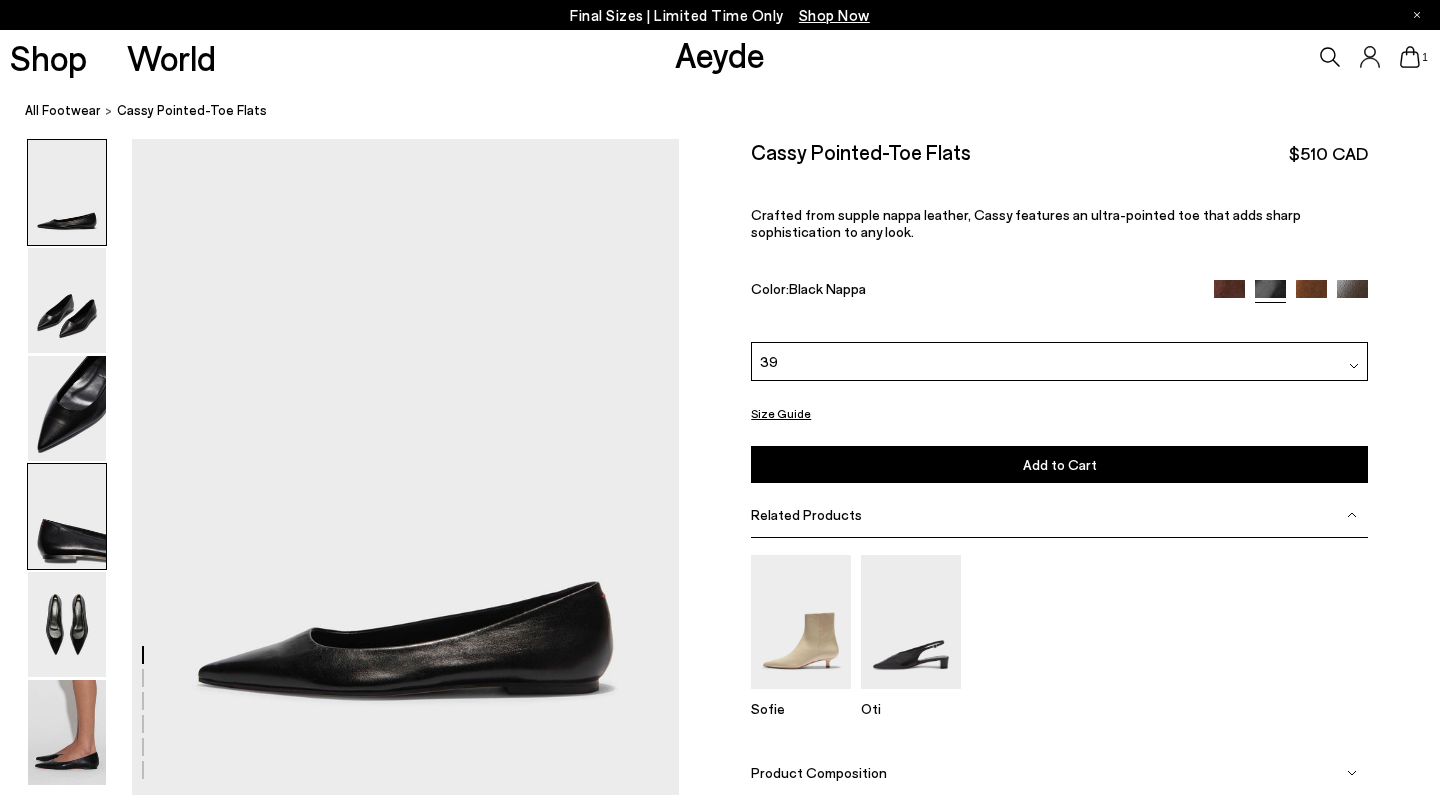 drag, startPoint x: 48, startPoint y: 410, endPoint x: 52, endPoint y: 520, distance: 110.0727 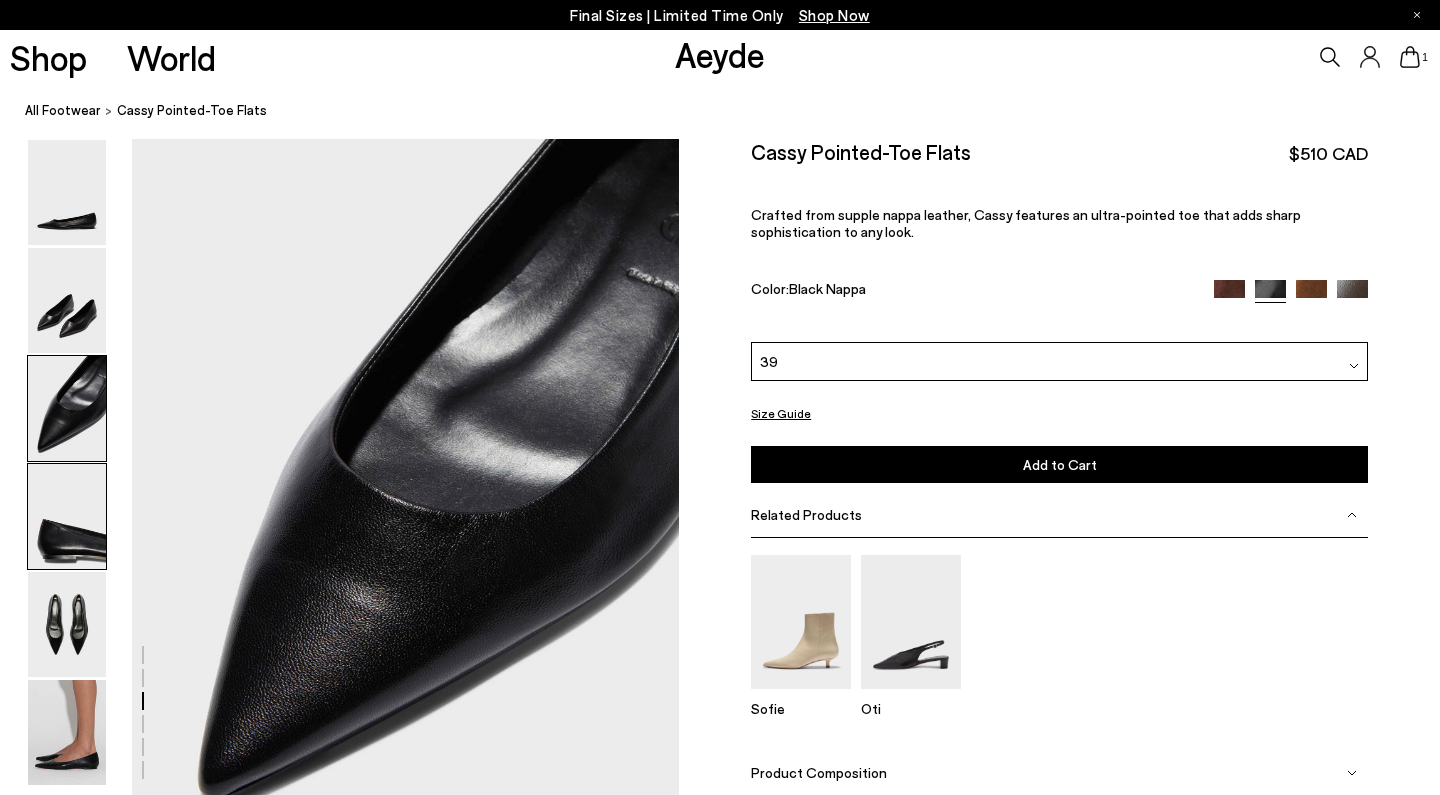 click at bounding box center (67, 516) 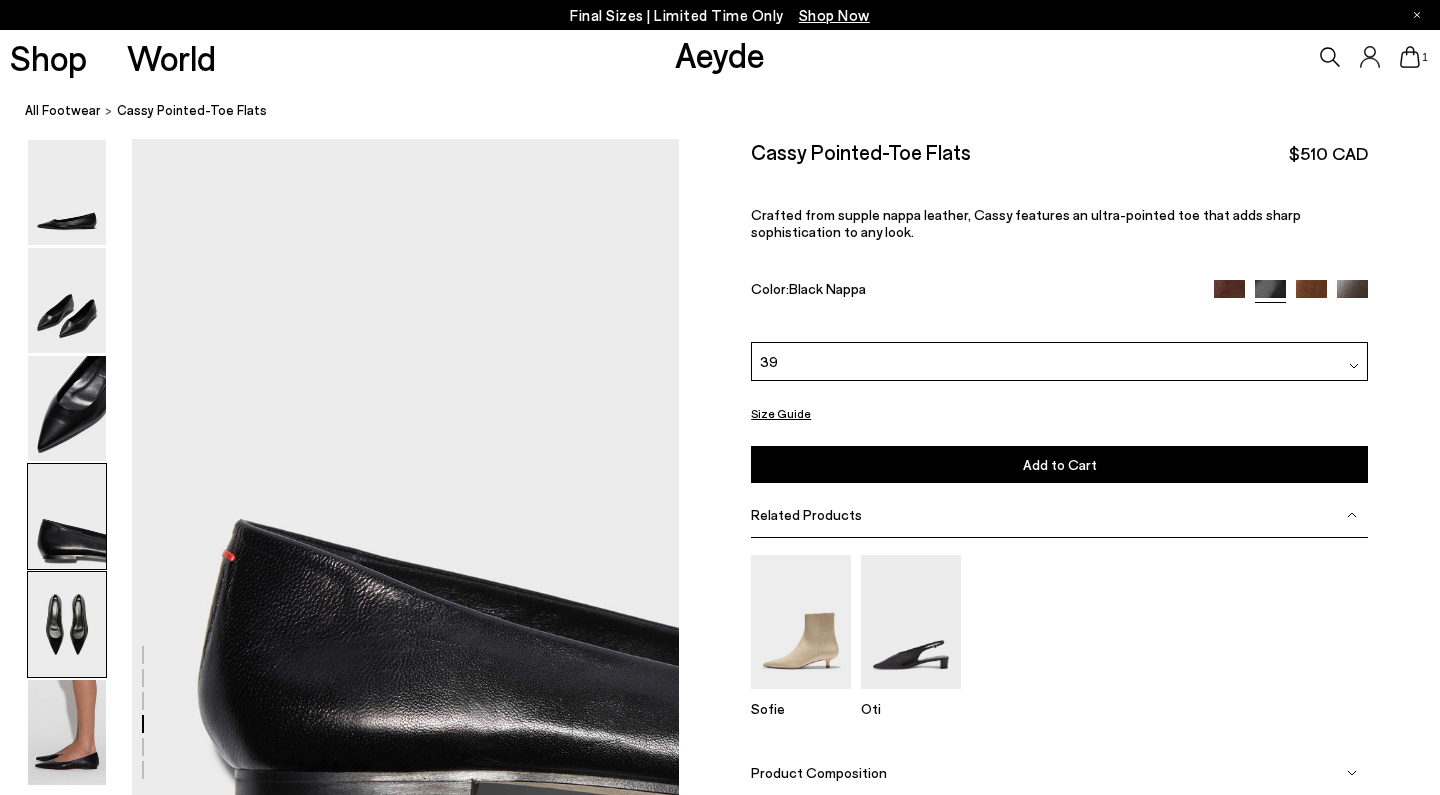 click at bounding box center (67, 624) 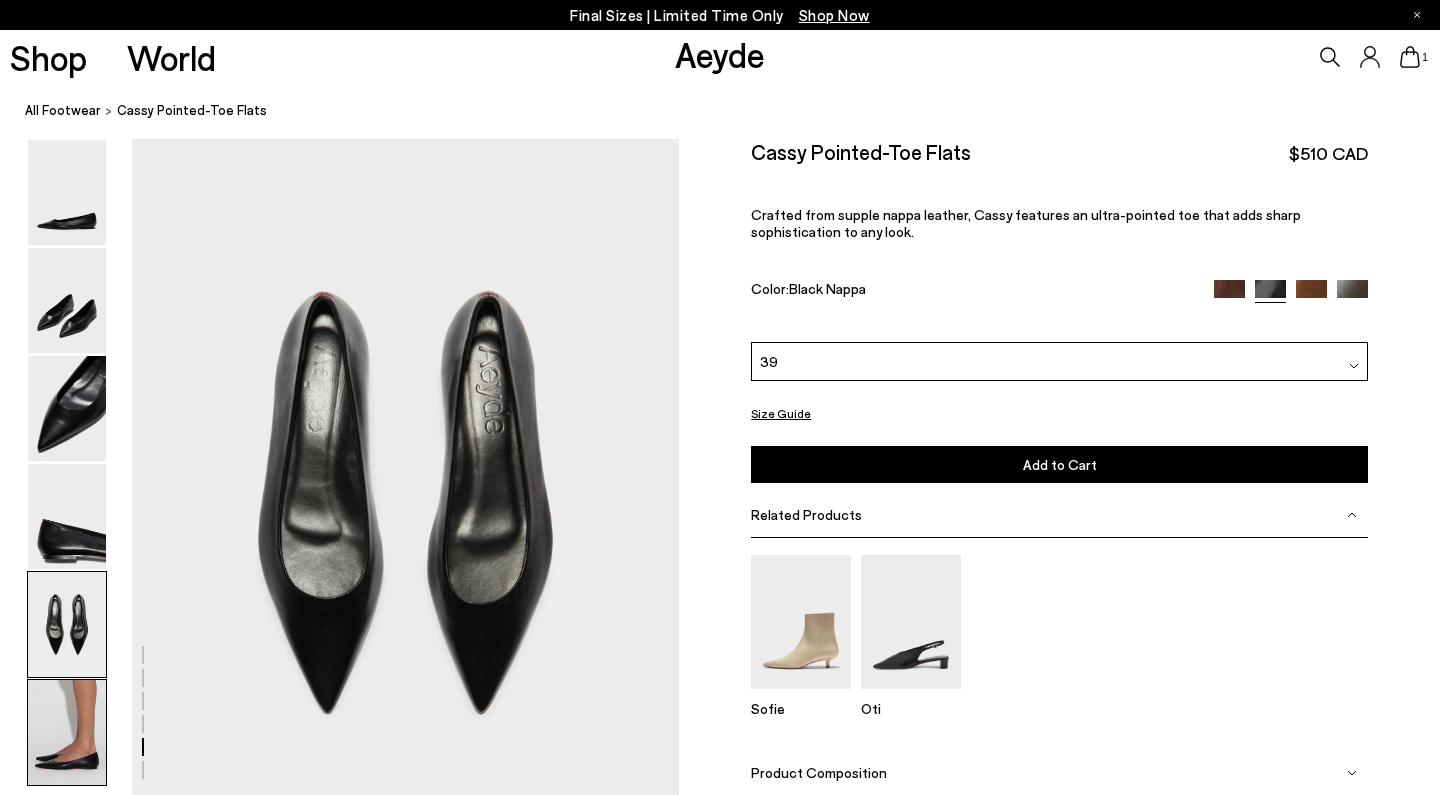 click at bounding box center (67, 732) 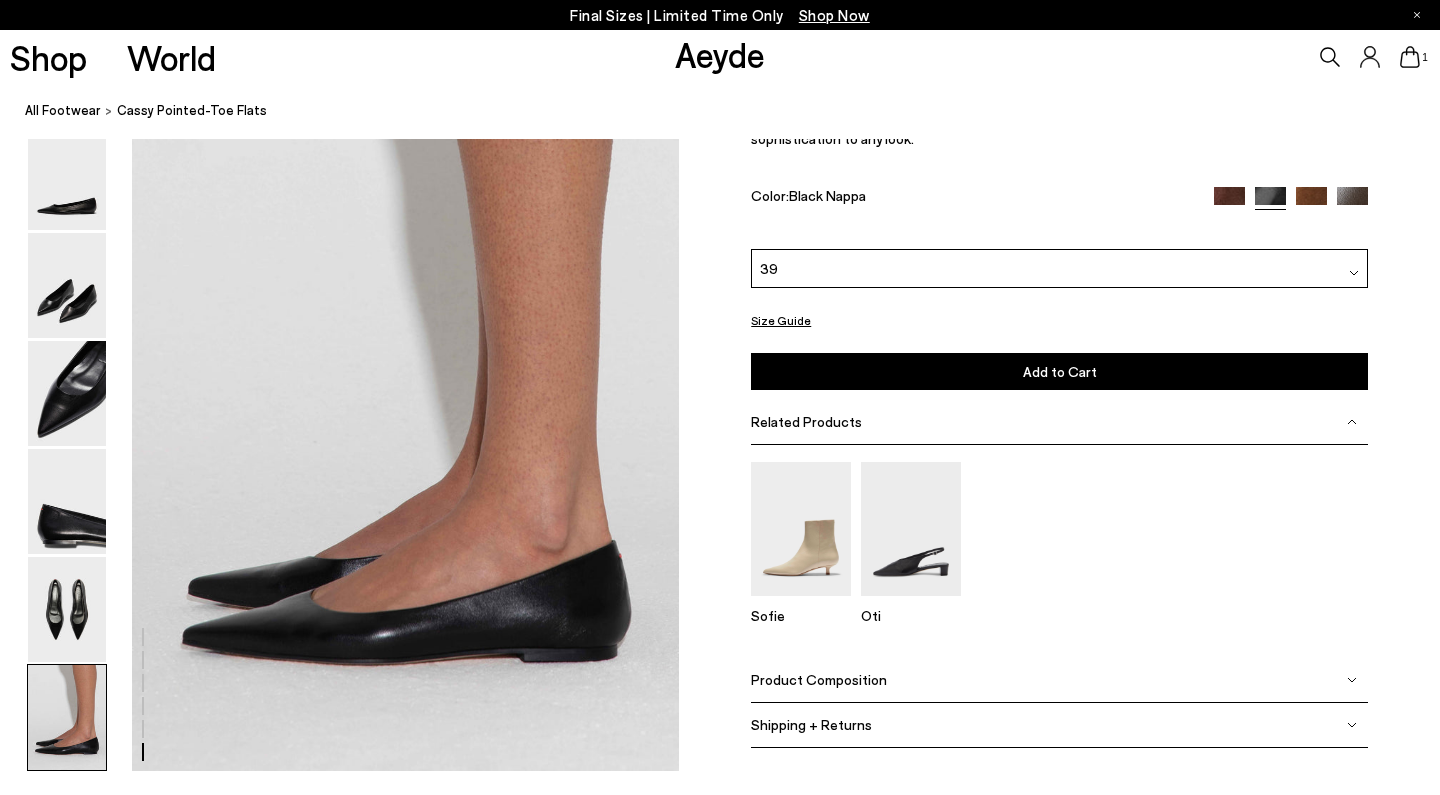 scroll, scrollTop: 3728, scrollLeft: 0, axis: vertical 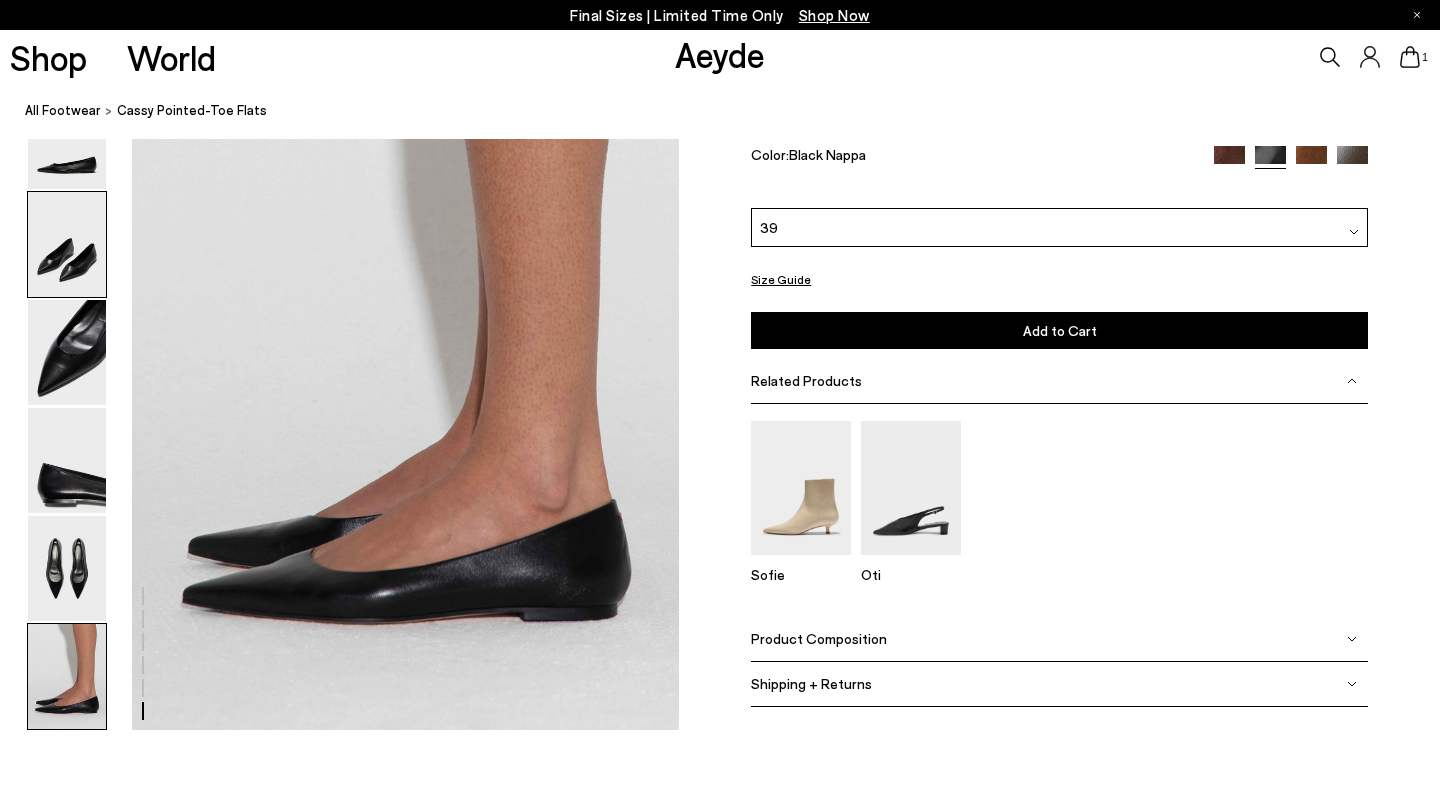 click at bounding box center [67, 244] 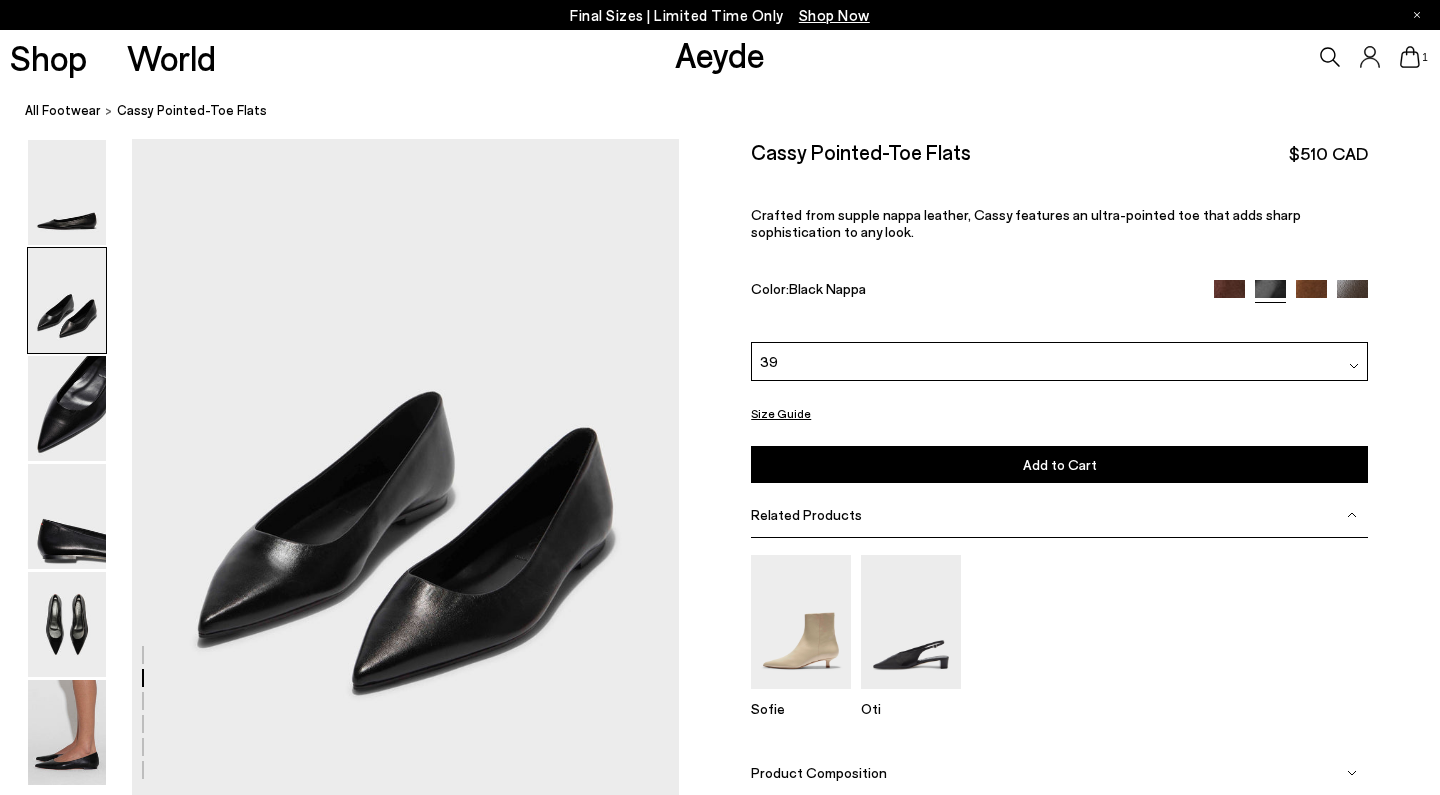 scroll, scrollTop: 660, scrollLeft: 0, axis: vertical 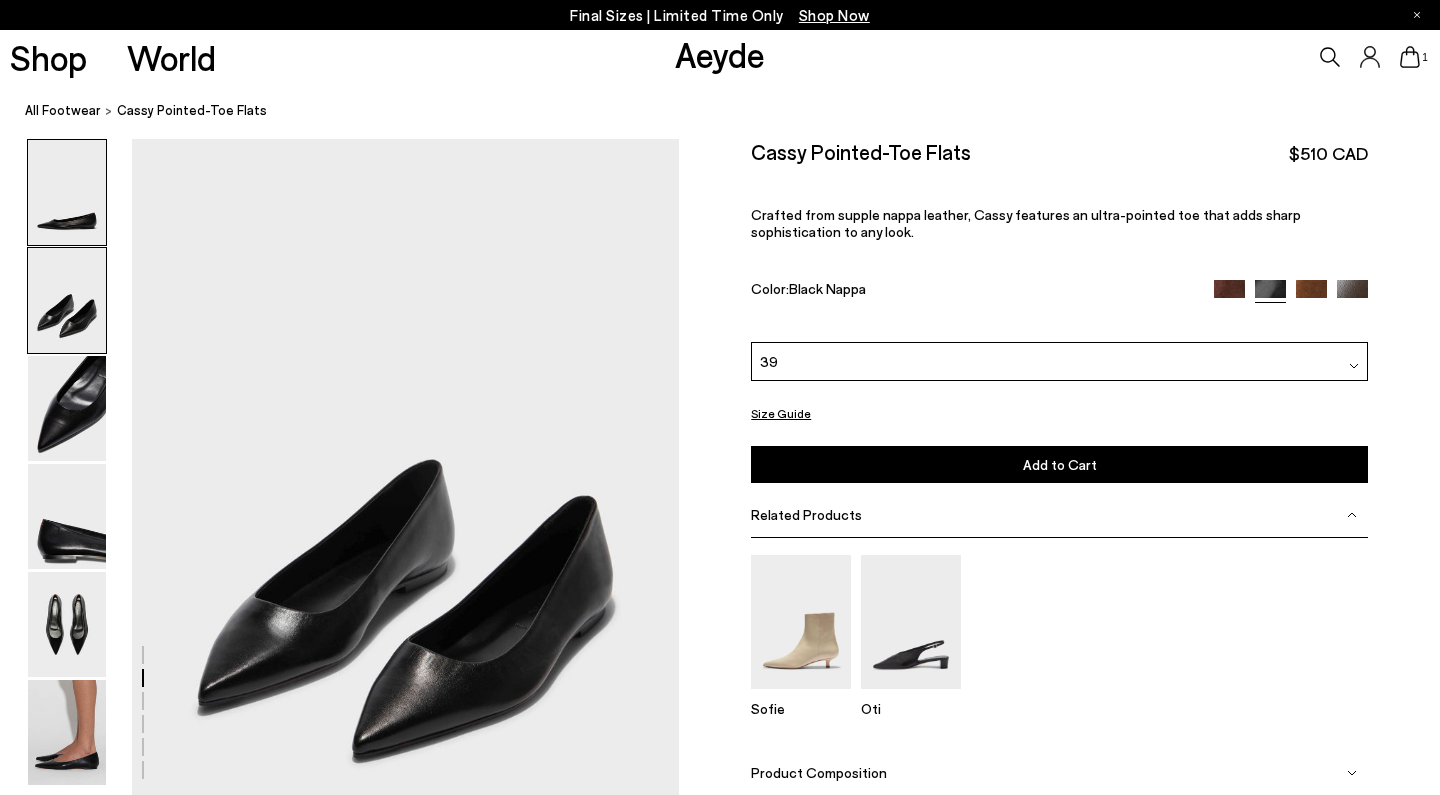 click at bounding box center (67, 192) 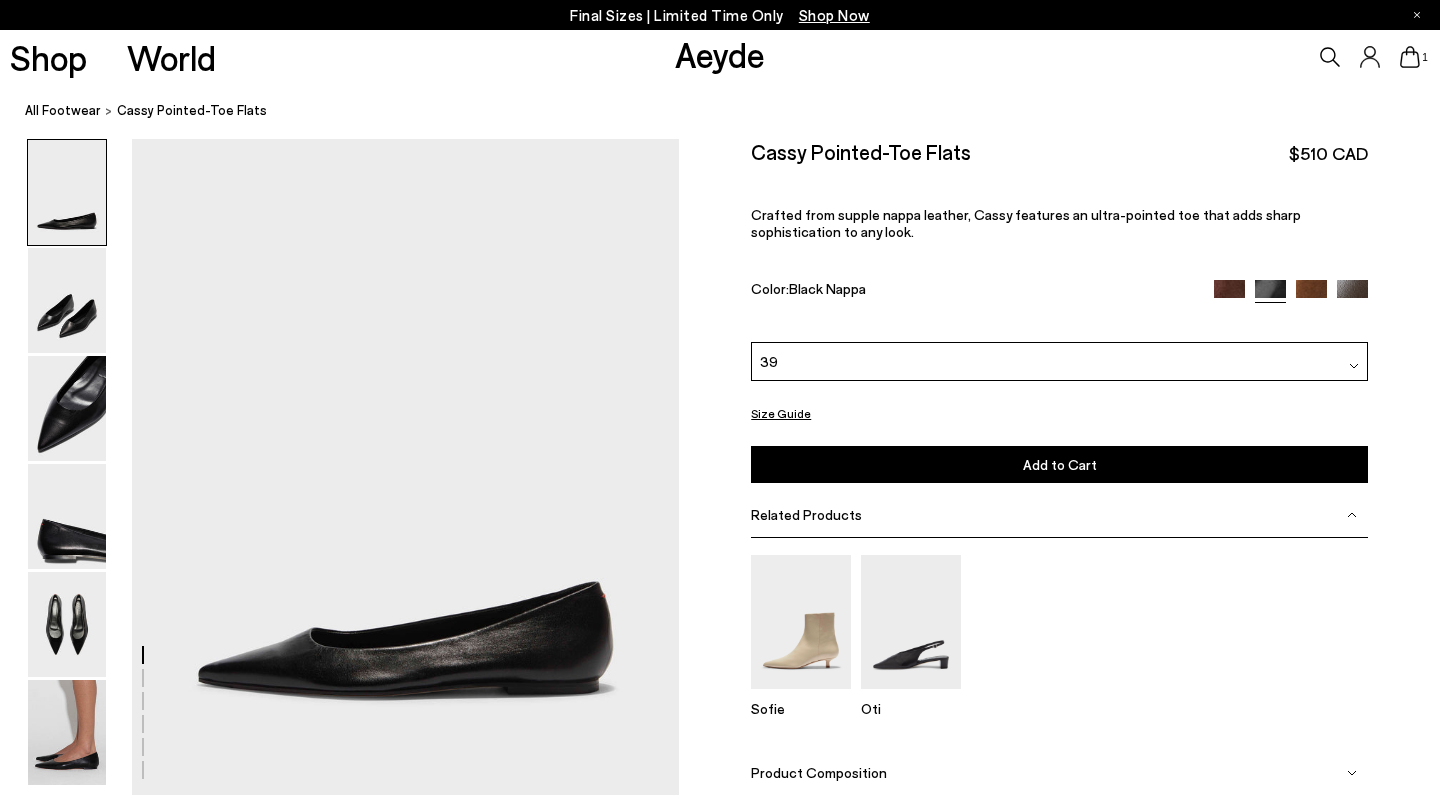 scroll, scrollTop: 0, scrollLeft: 0, axis: both 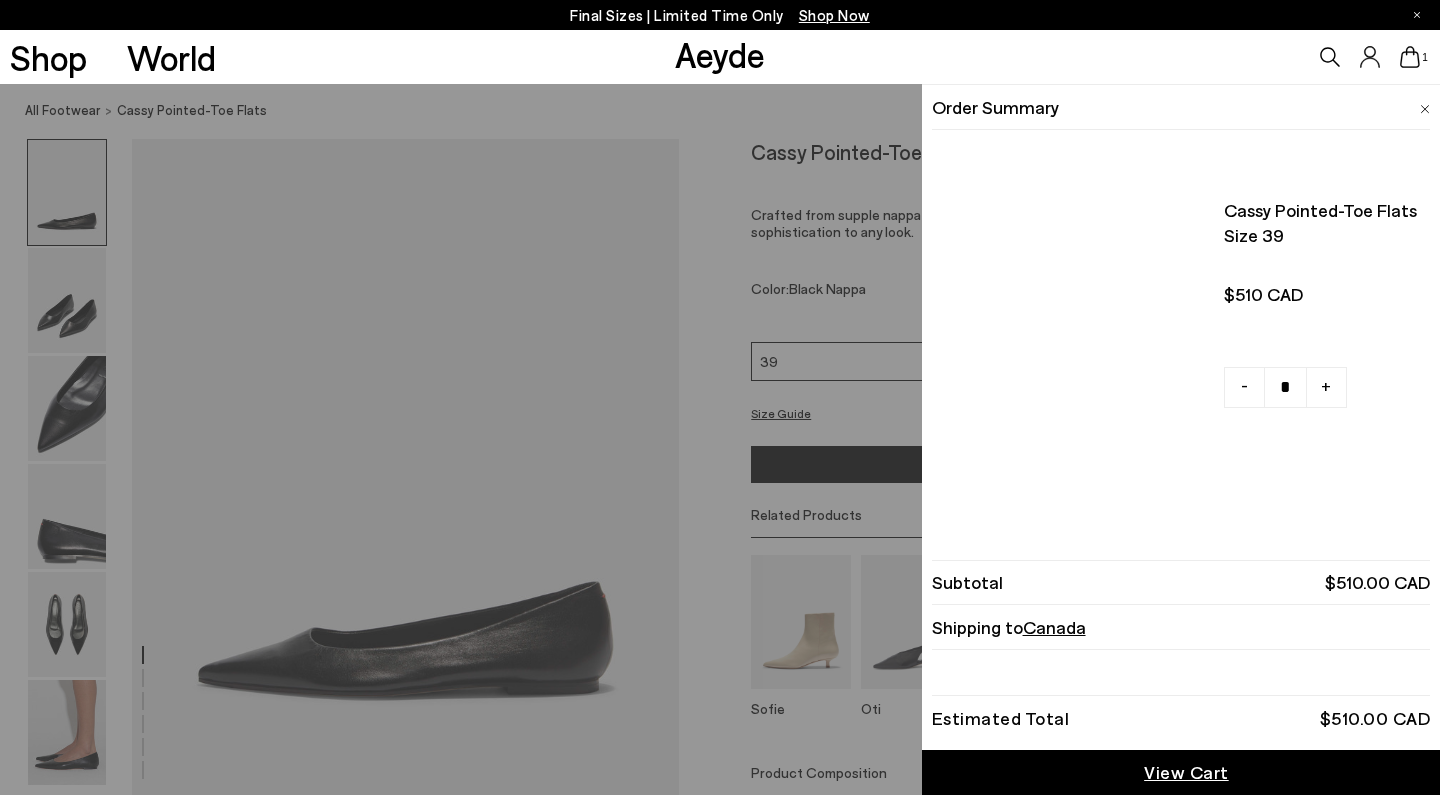 click 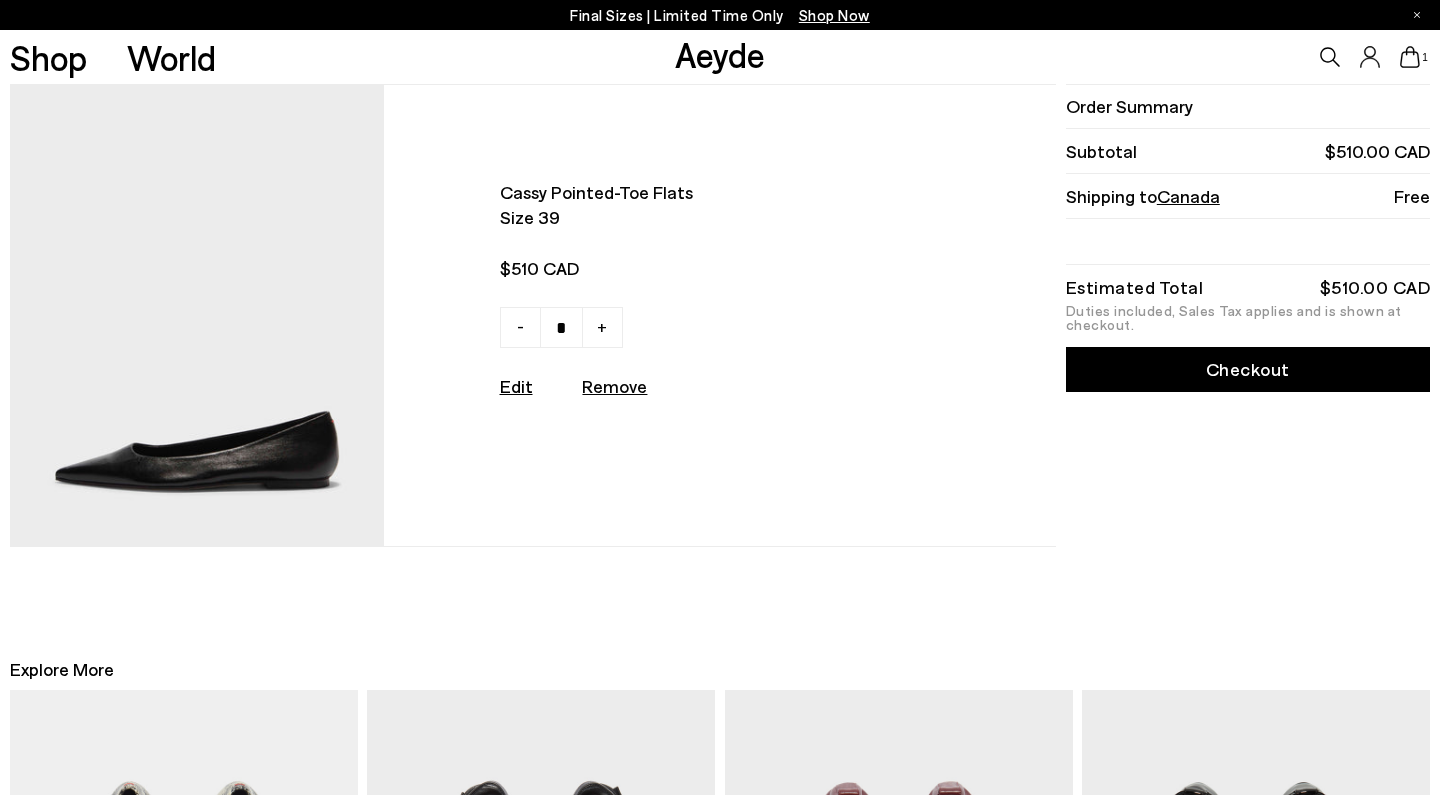 scroll, scrollTop: 0, scrollLeft: 0, axis: both 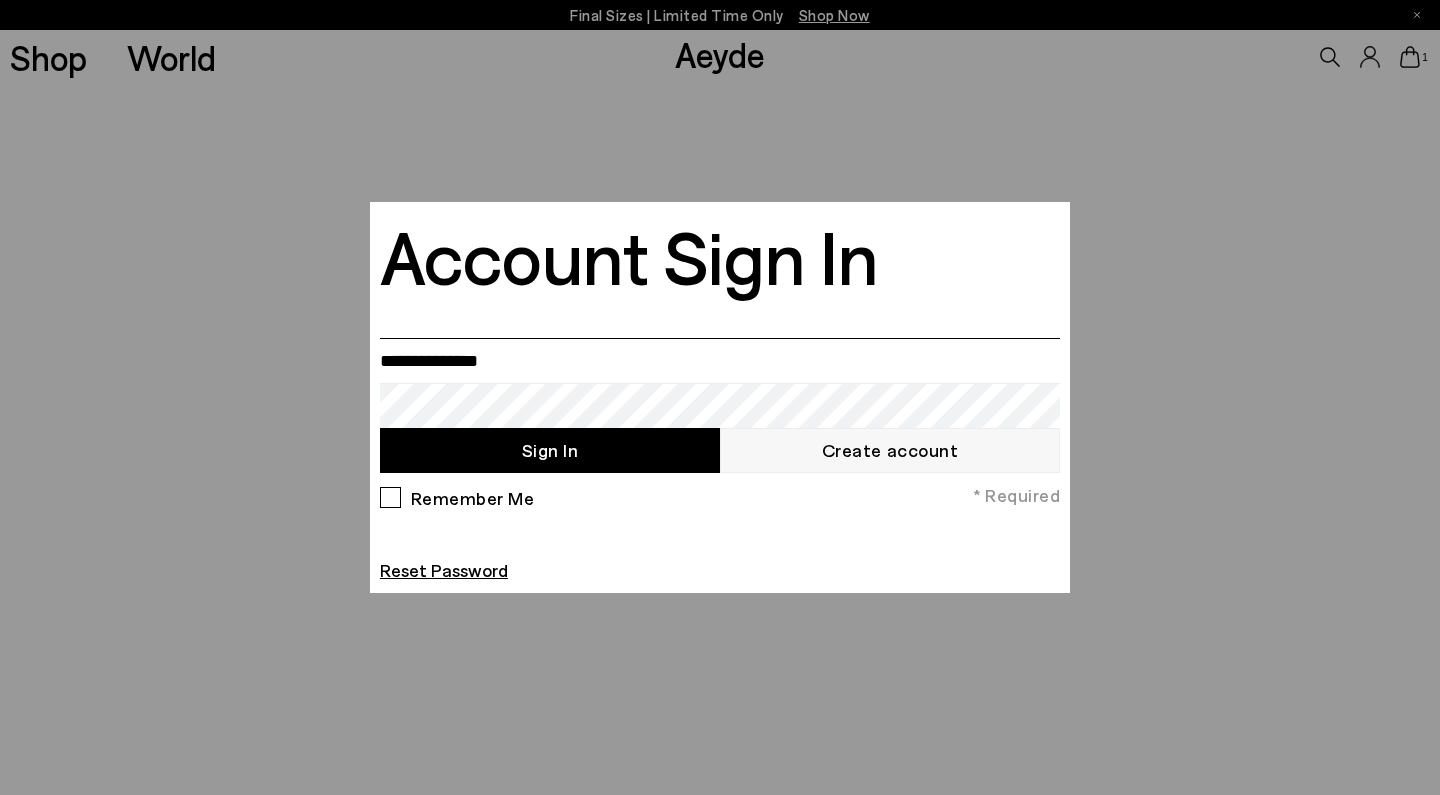 type on "**********" 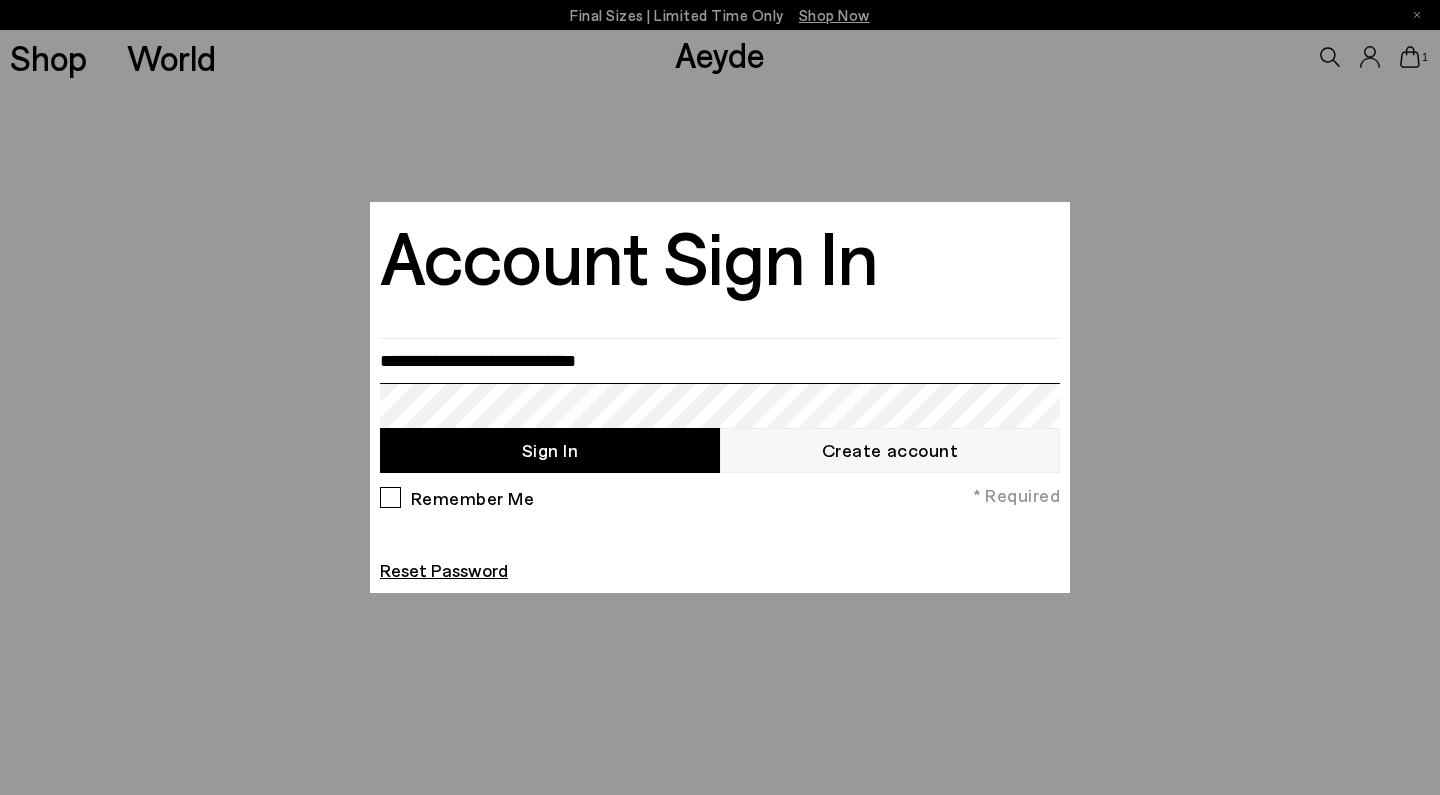 click on "Sign In" at bounding box center (550, 450) 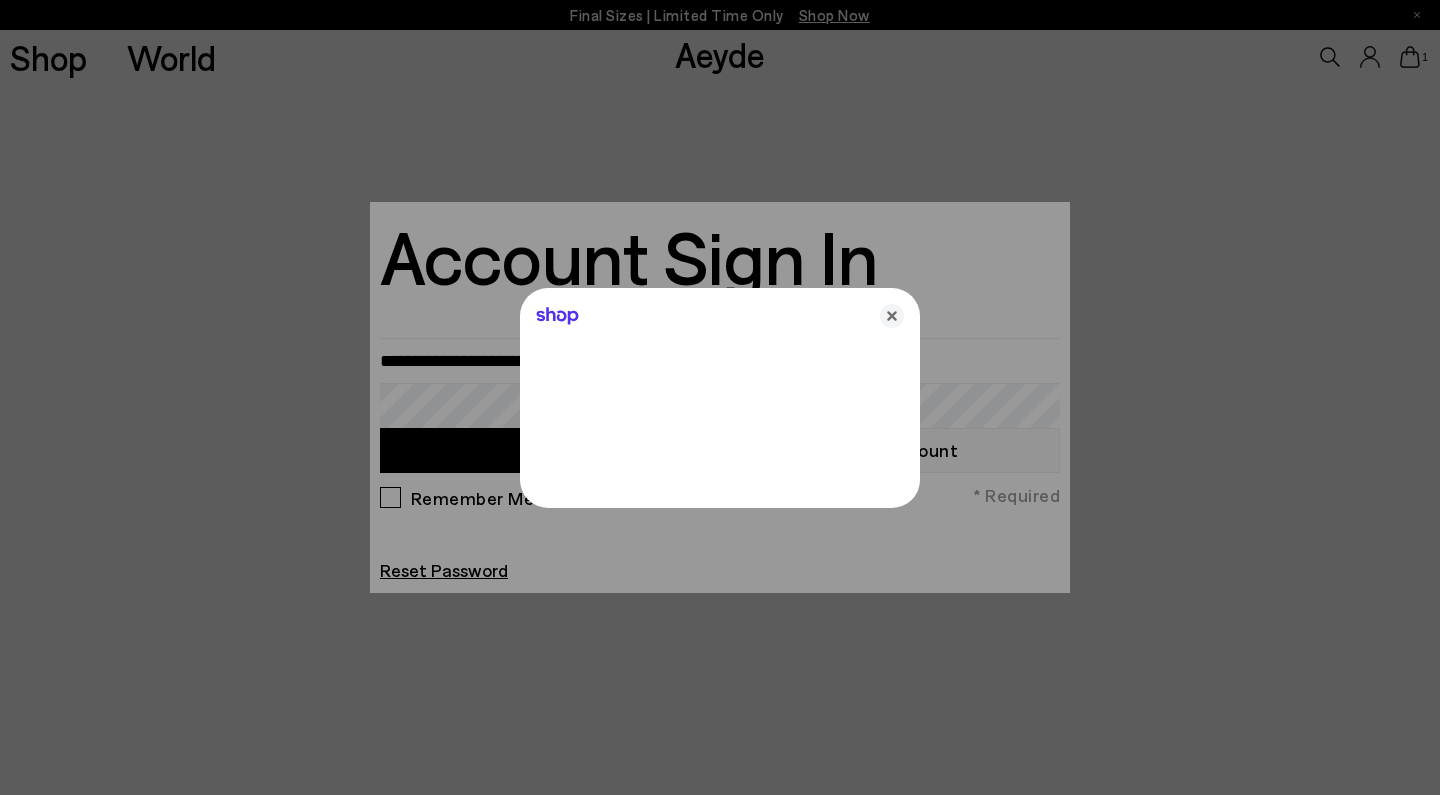 click at bounding box center (720, 397) 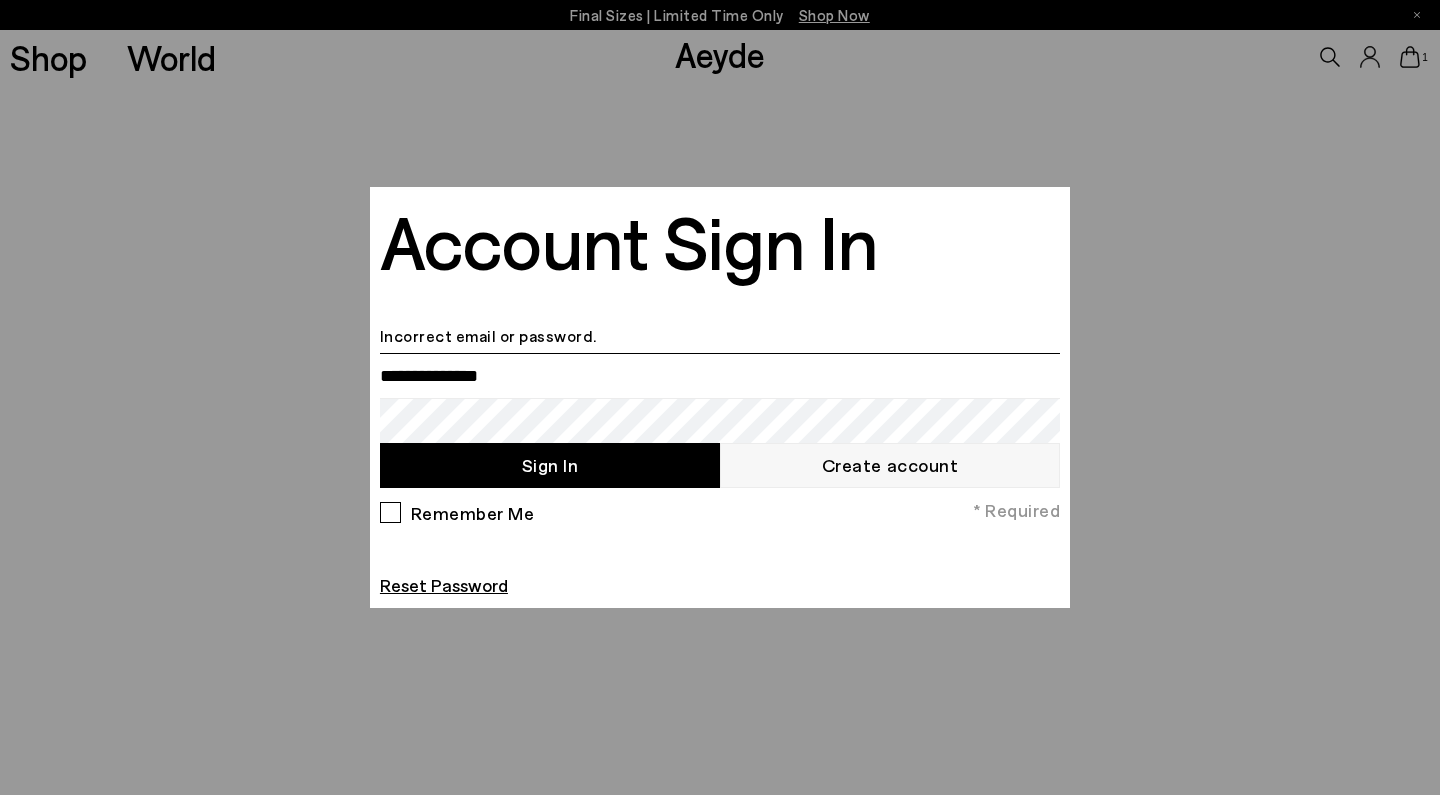 scroll, scrollTop: 0, scrollLeft: 0, axis: both 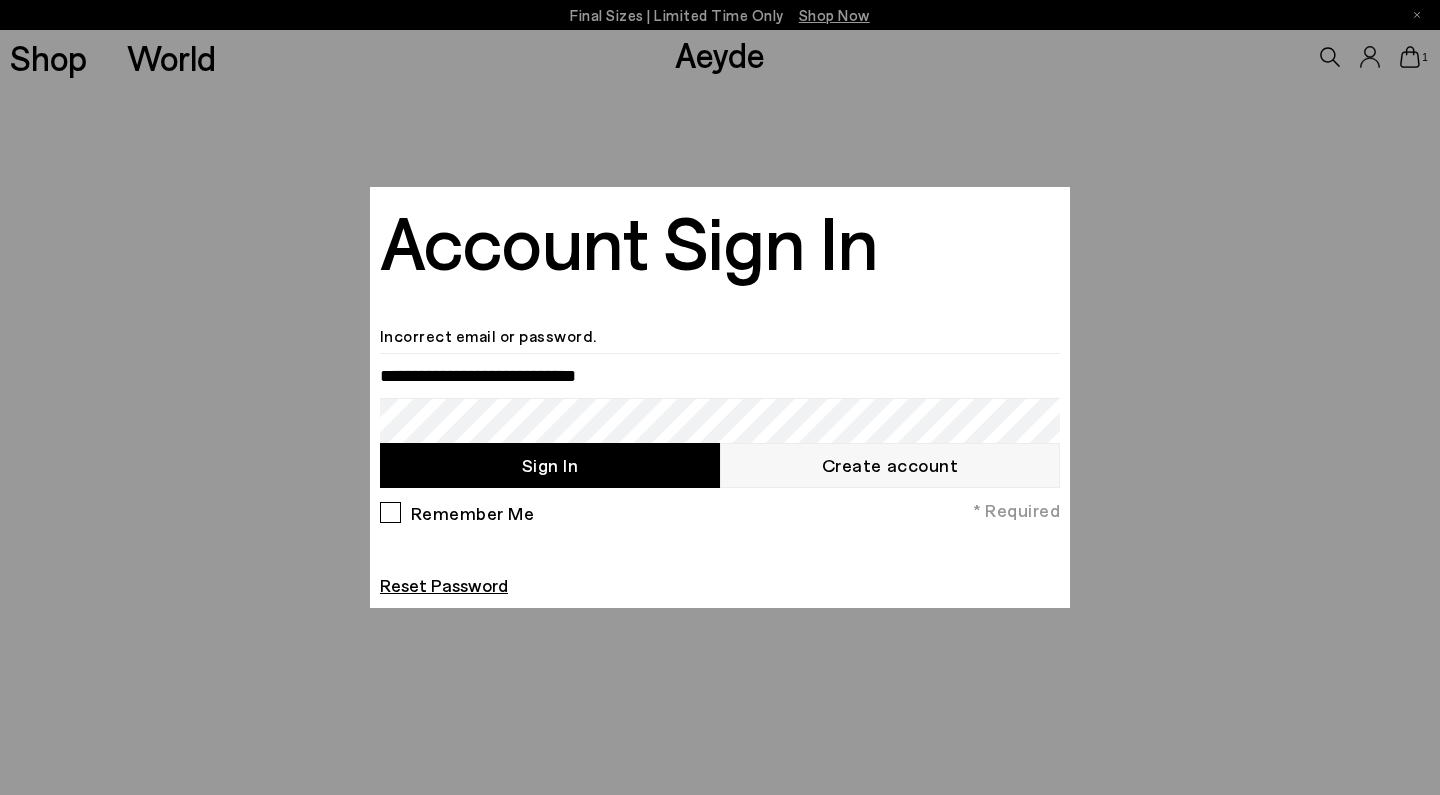 click on "Sign In" at bounding box center (550, 465) 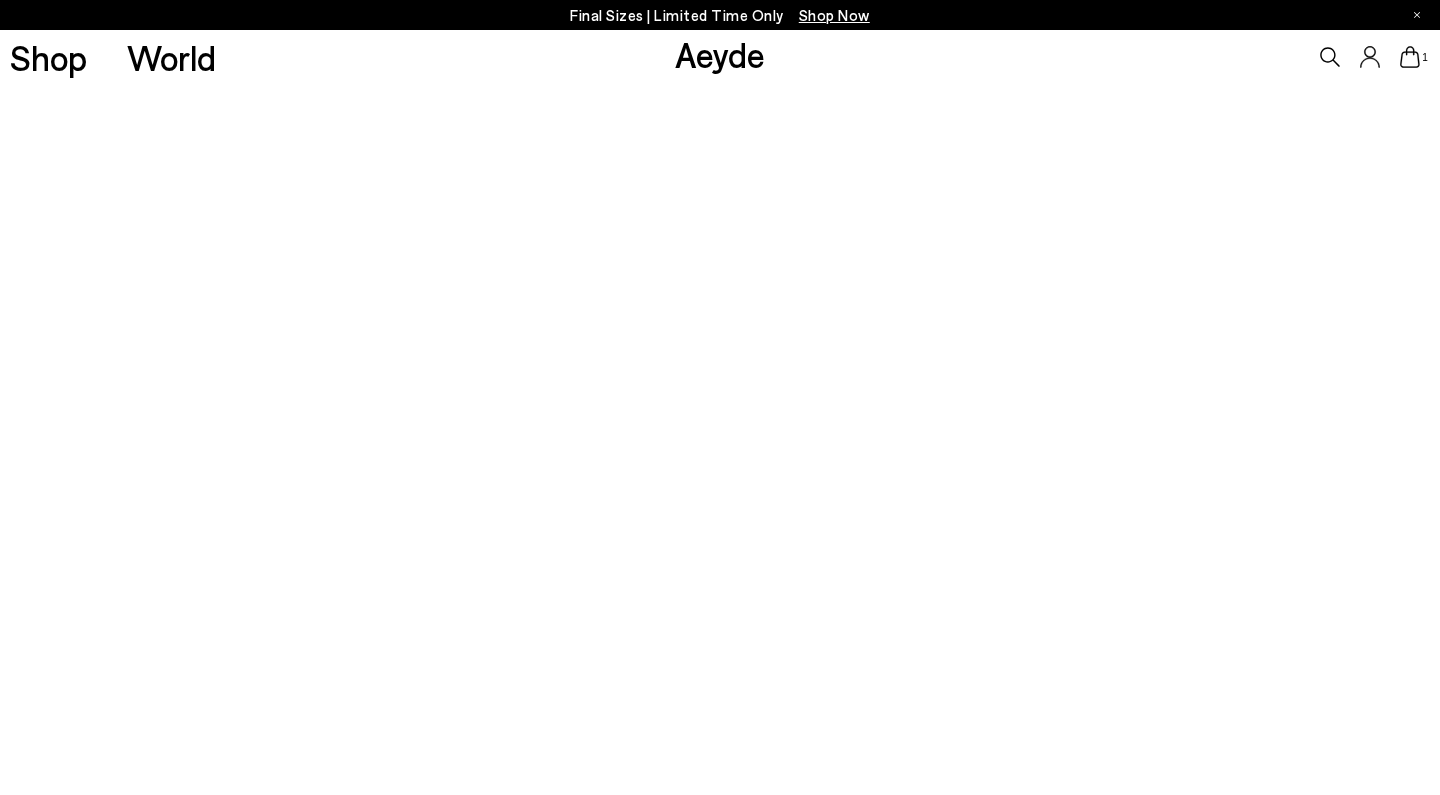 scroll, scrollTop: 0, scrollLeft: 0, axis: both 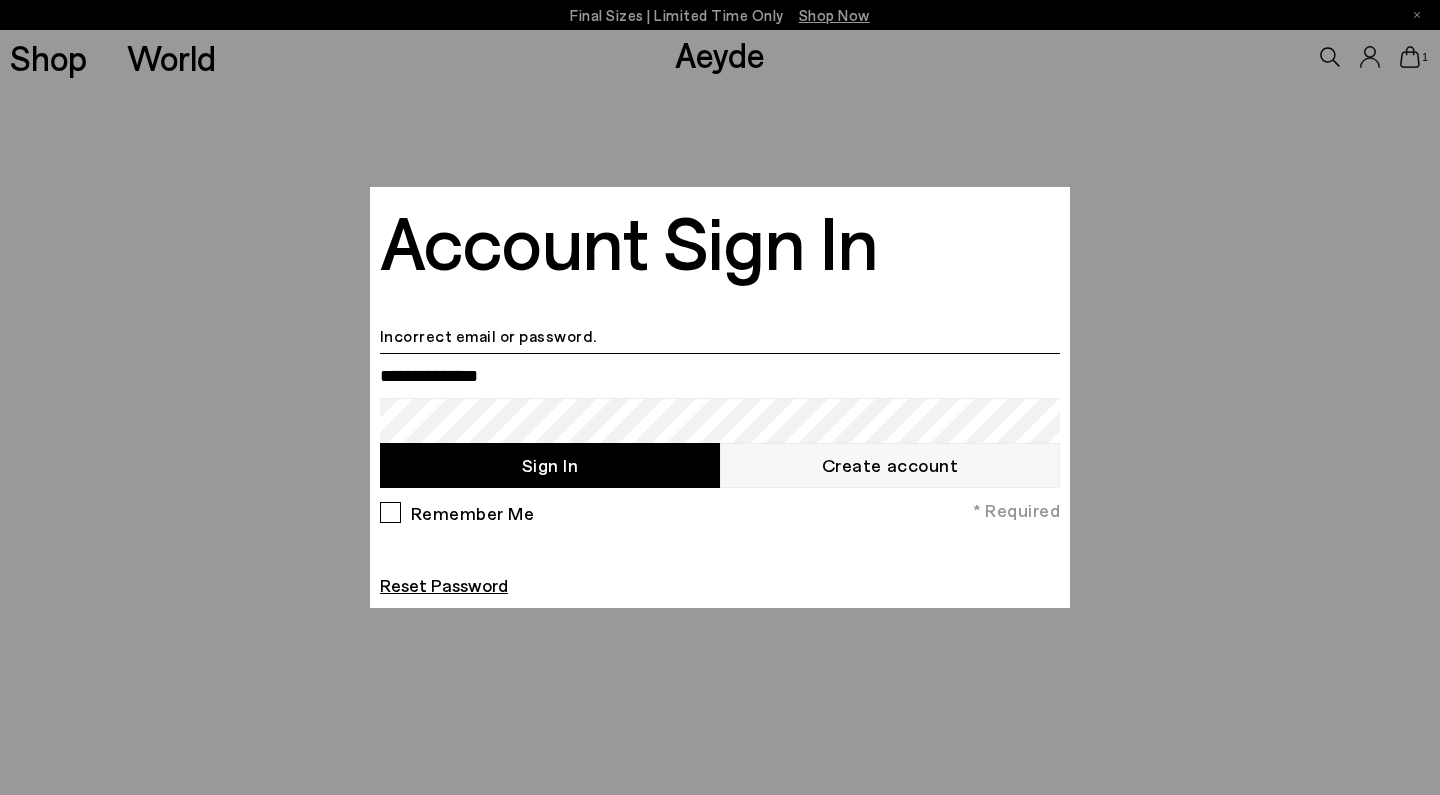 type on "**********" 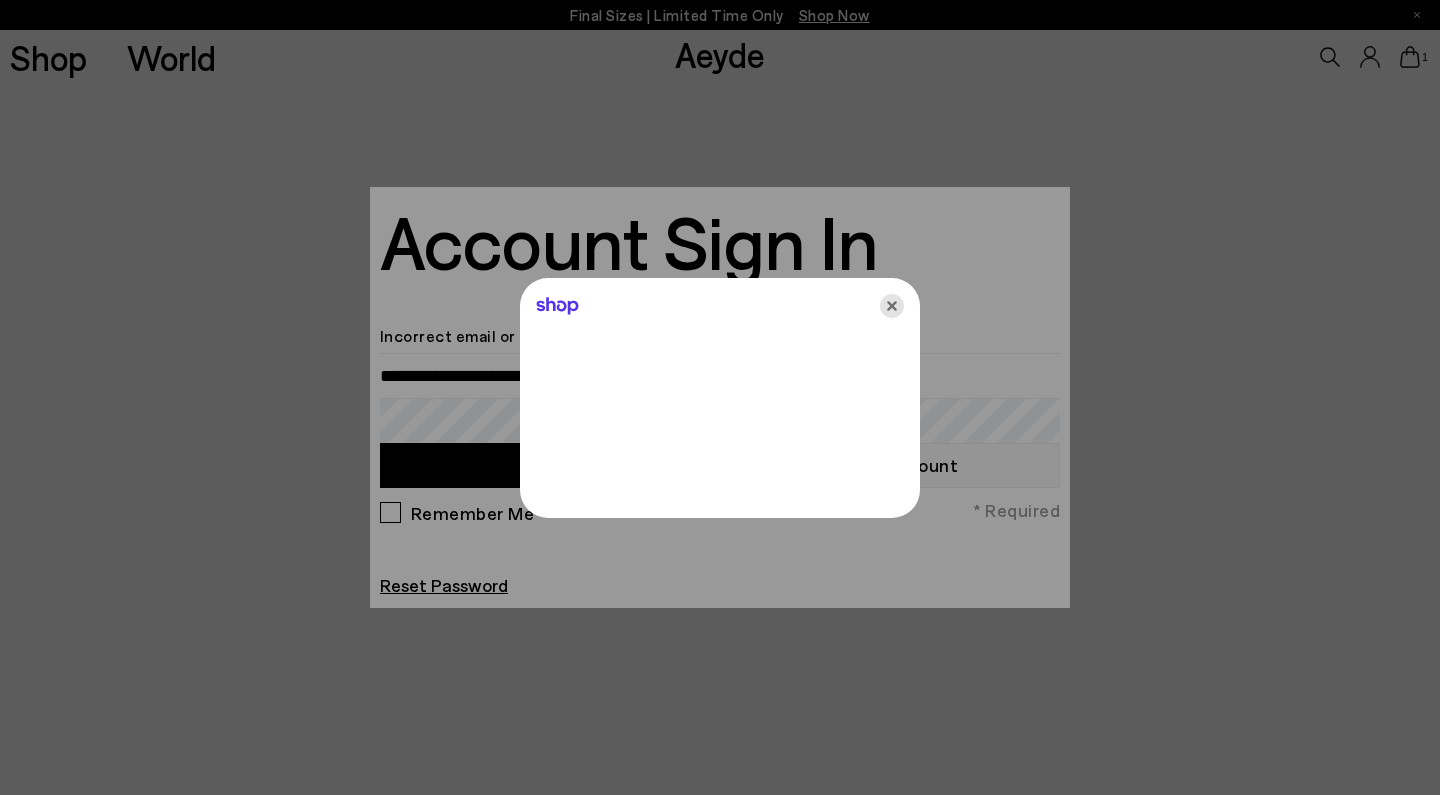 click 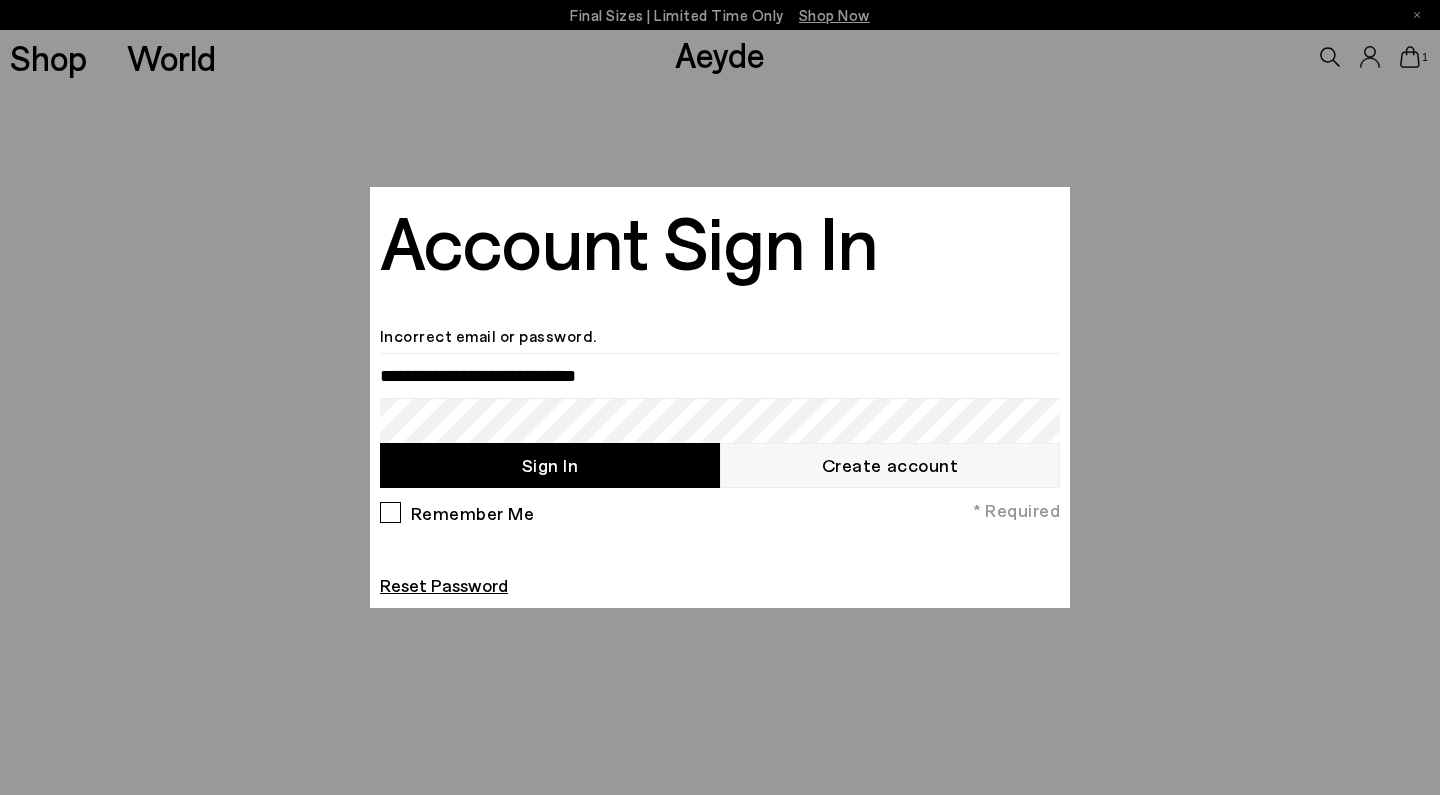 click at bounding box center (720, 397) 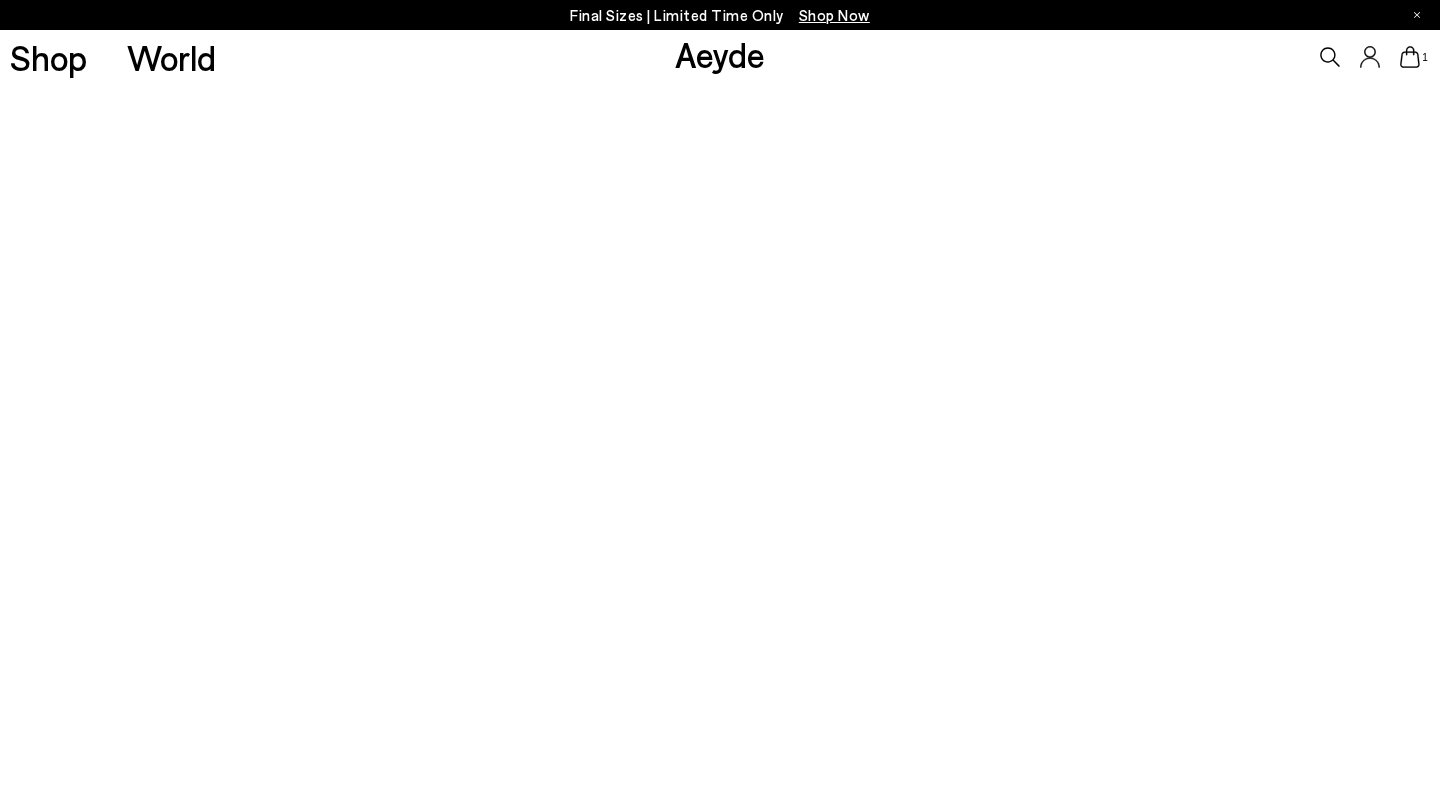 click 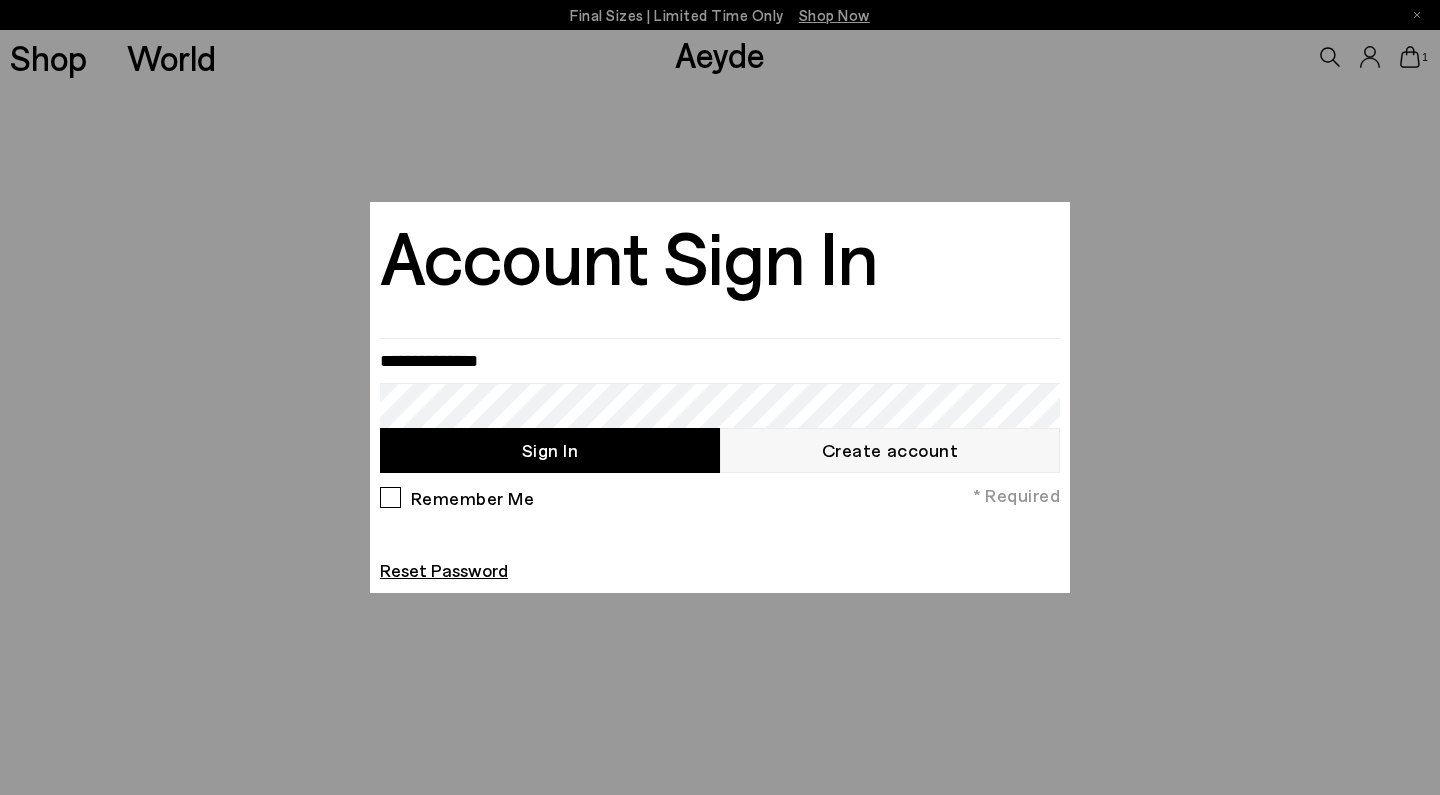 scroll, scrollTop: 0, scrollLeft: 0, axis: both 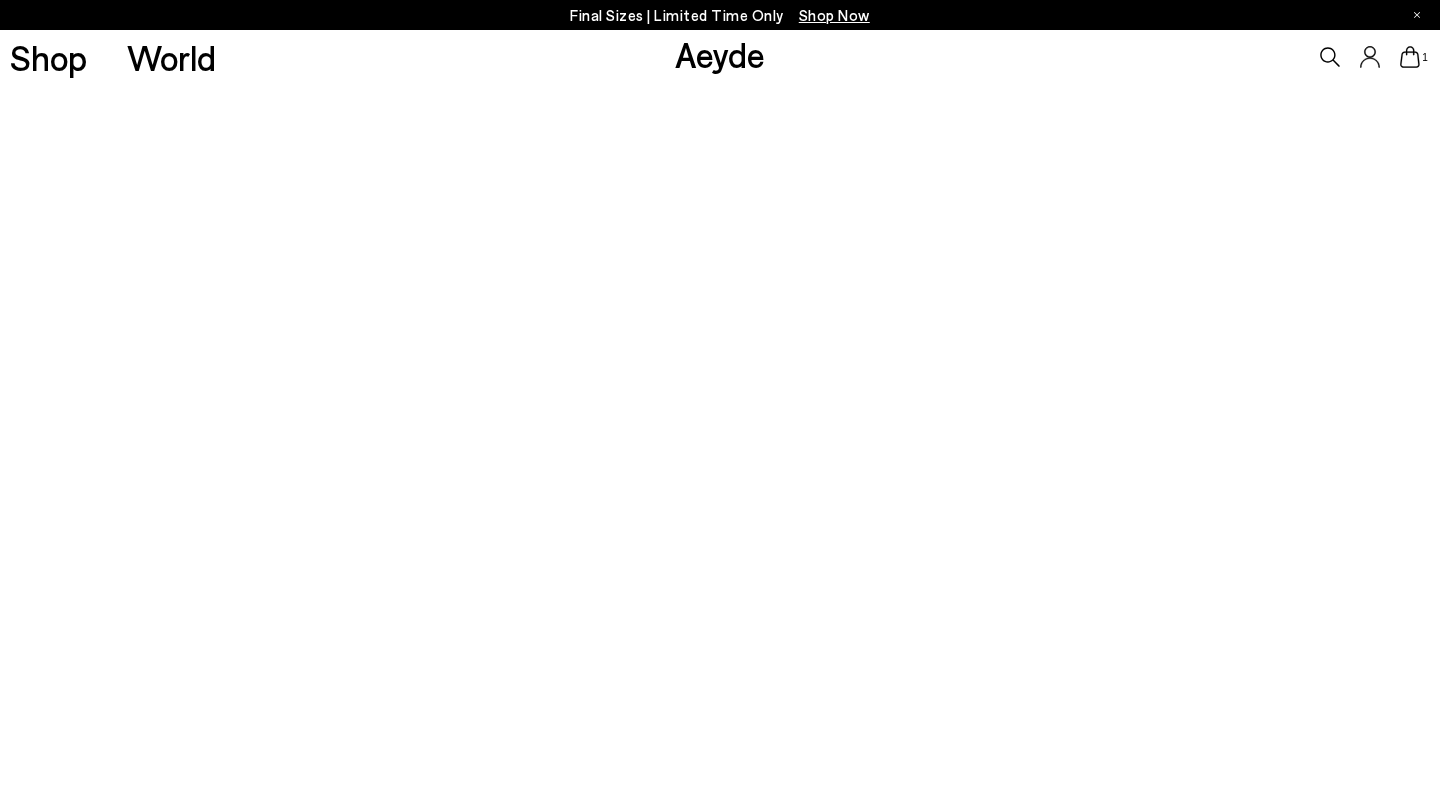 click 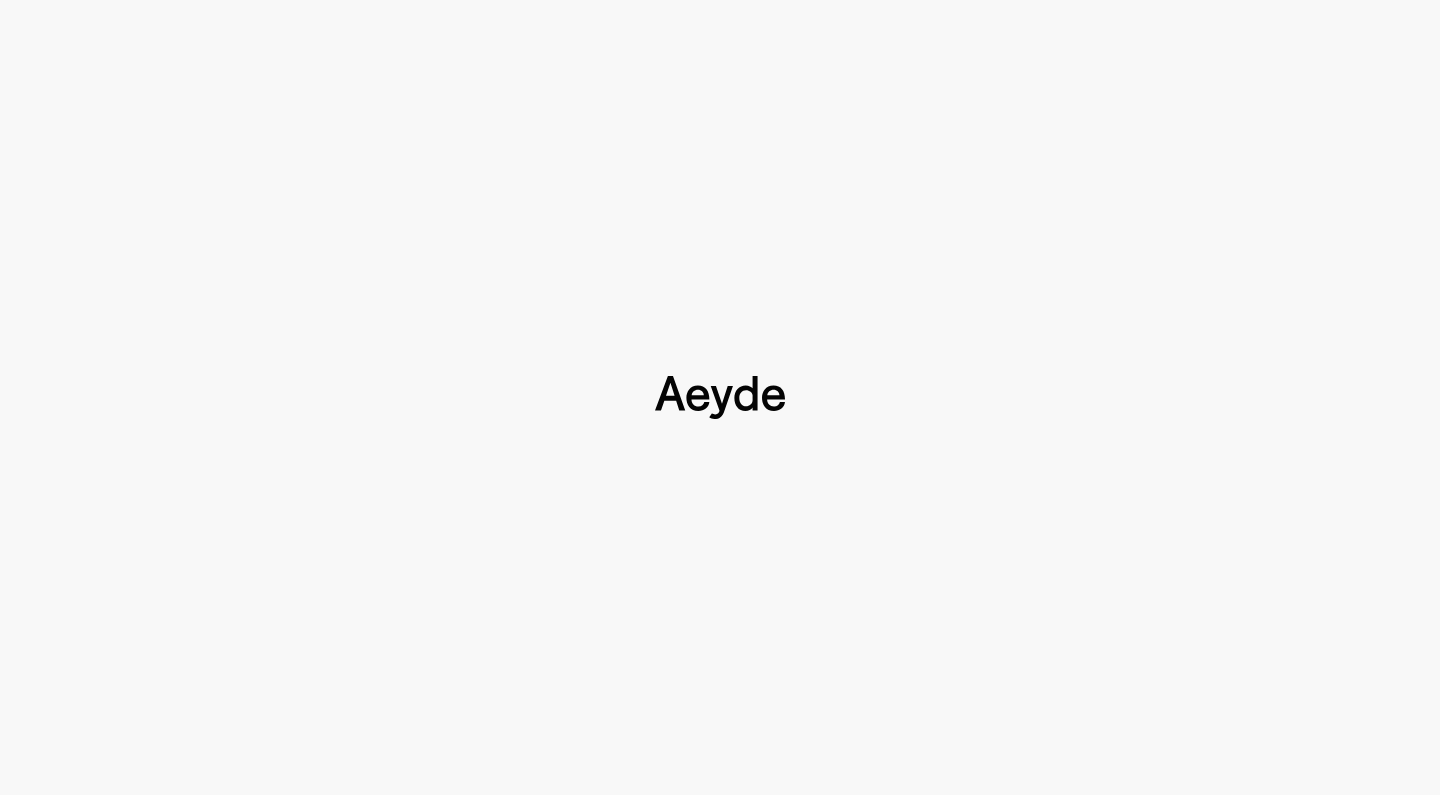 scroll, scrollTop: 0, scrollLeft: 0, axis: both 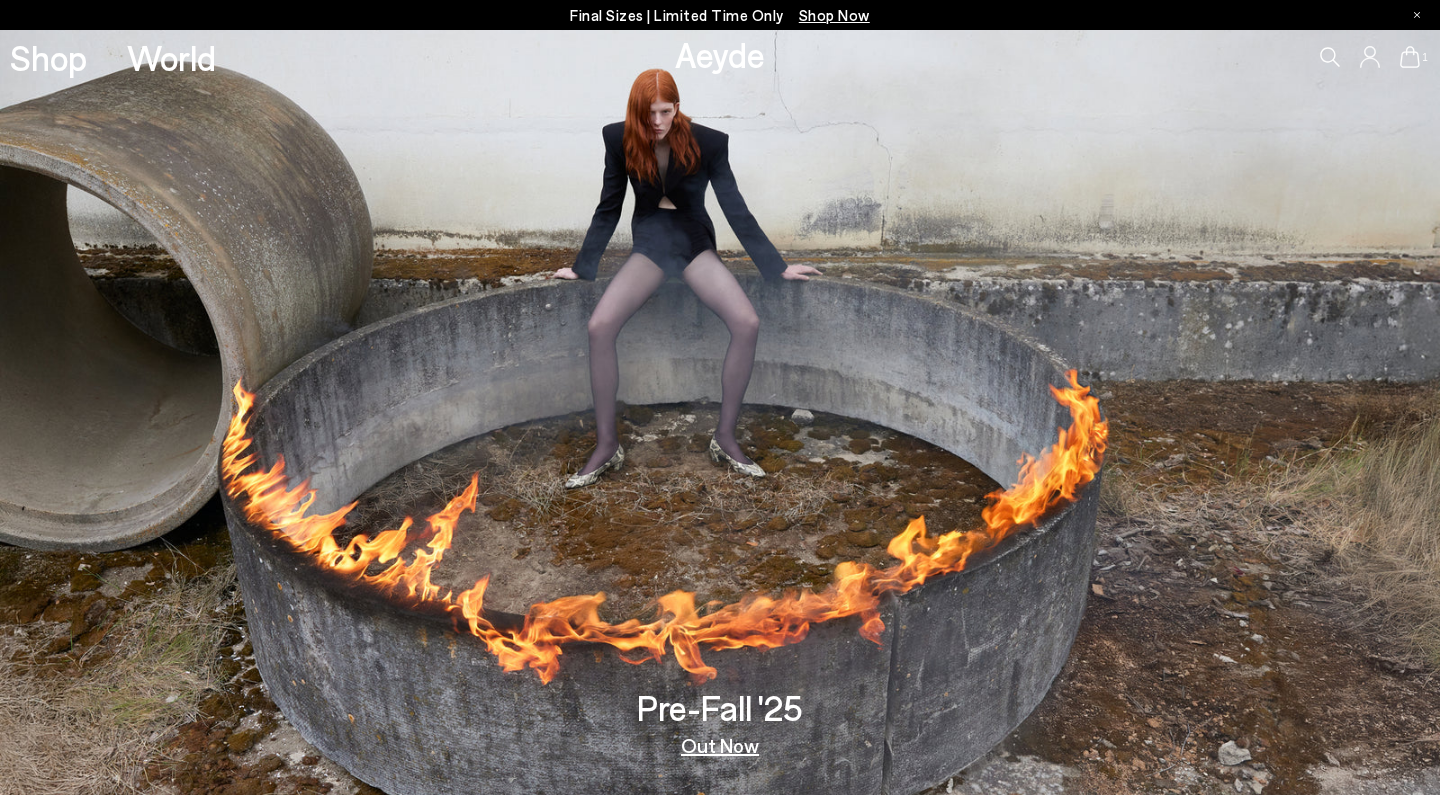 type 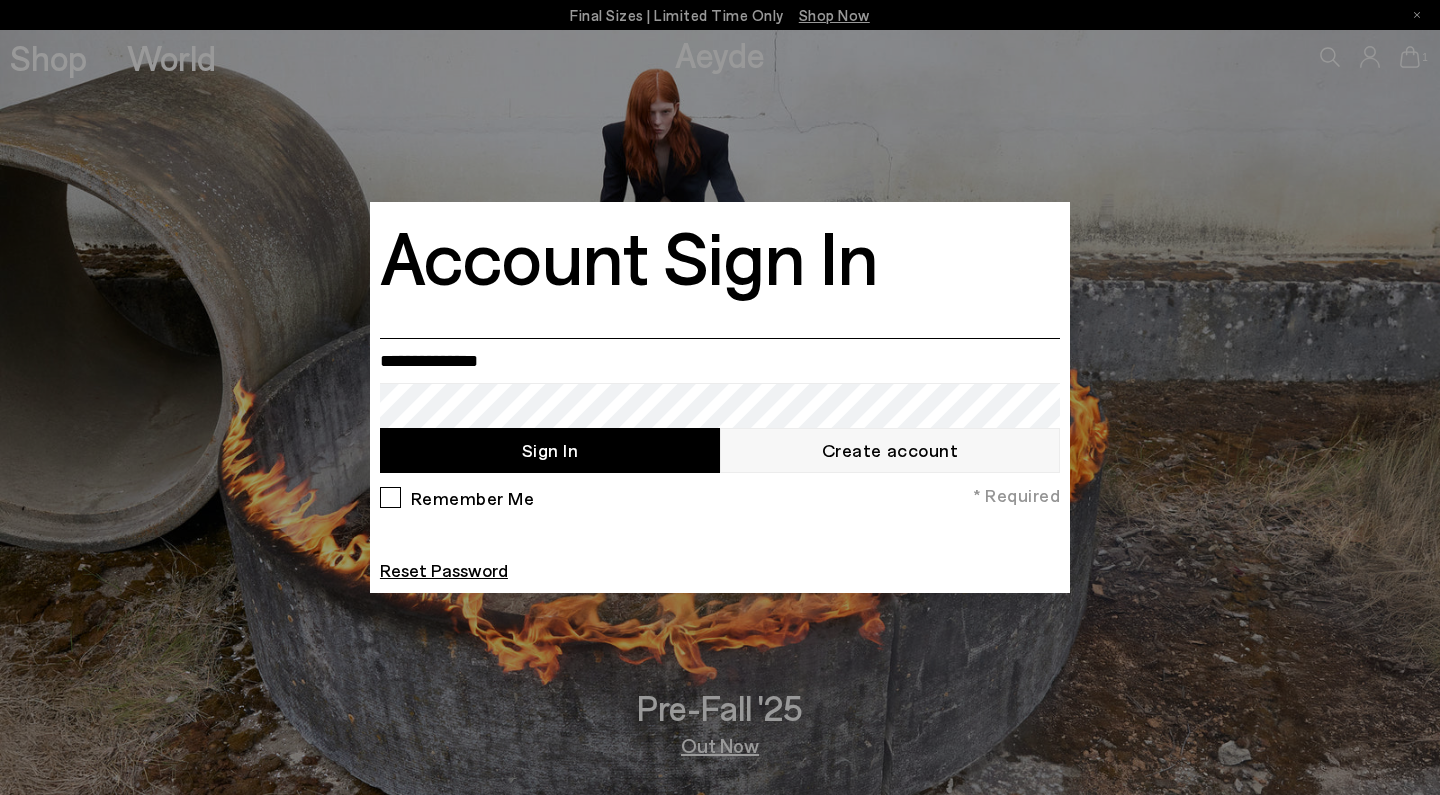 type on "**********" 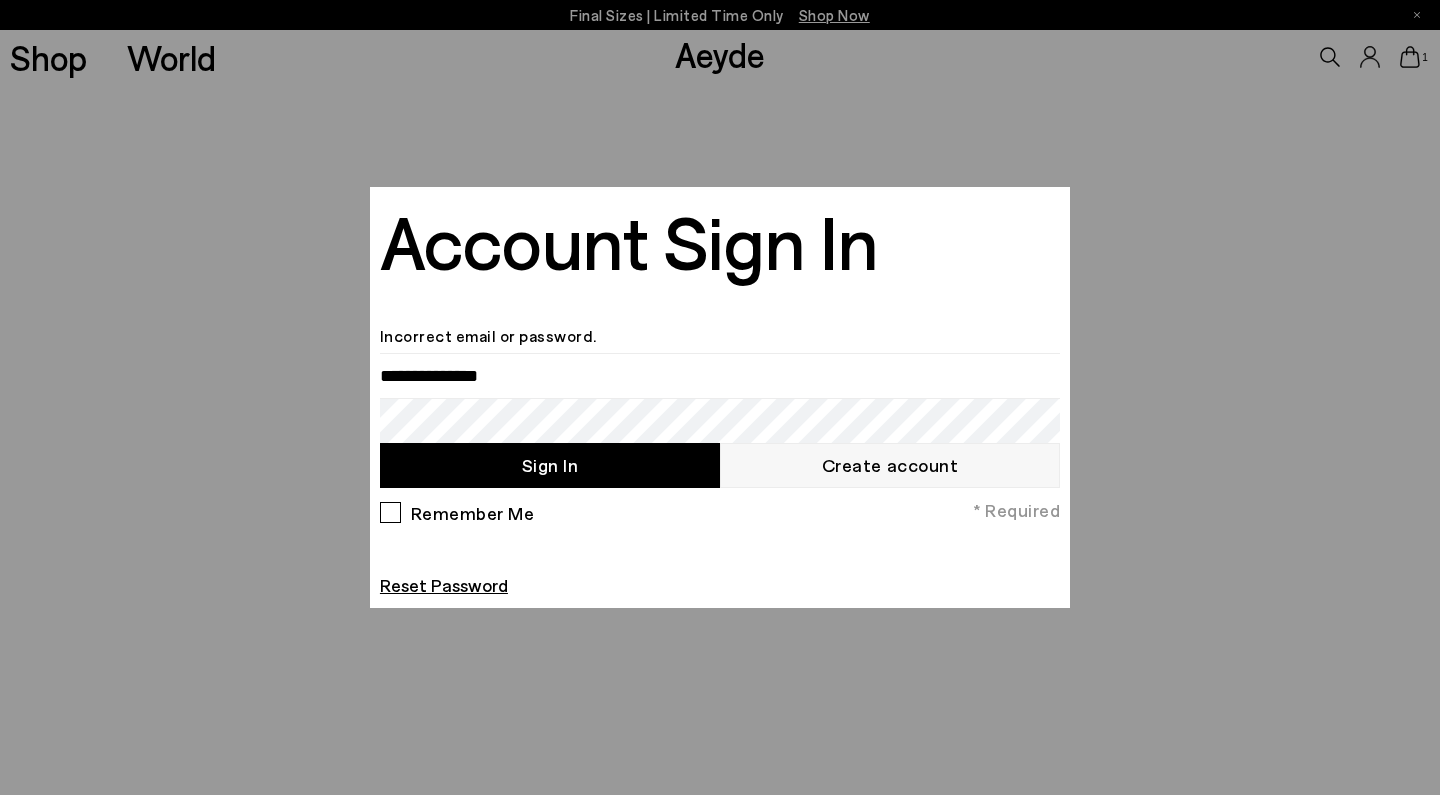 scroll, scrollTop: 0, scrollLeft: 0, axis: both 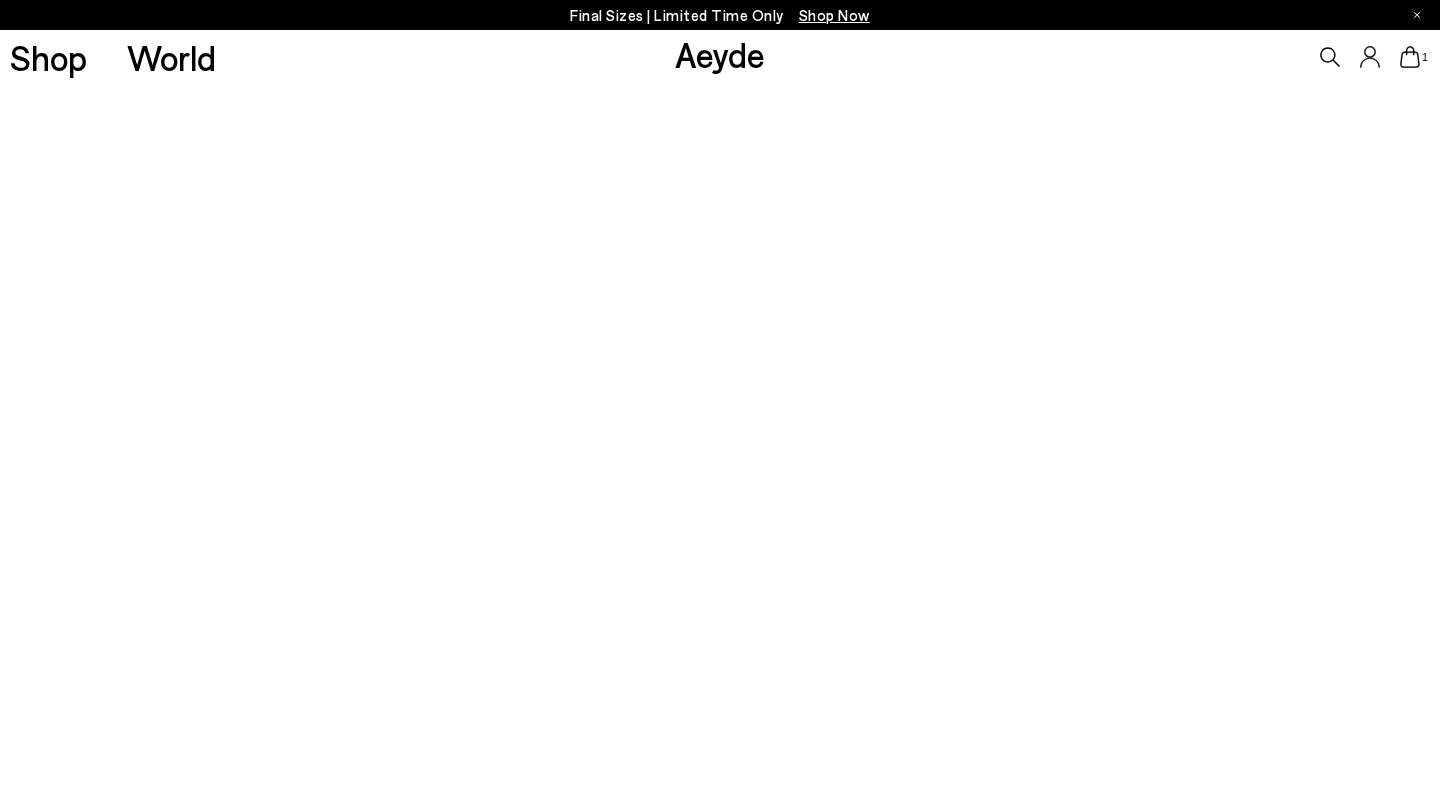 click 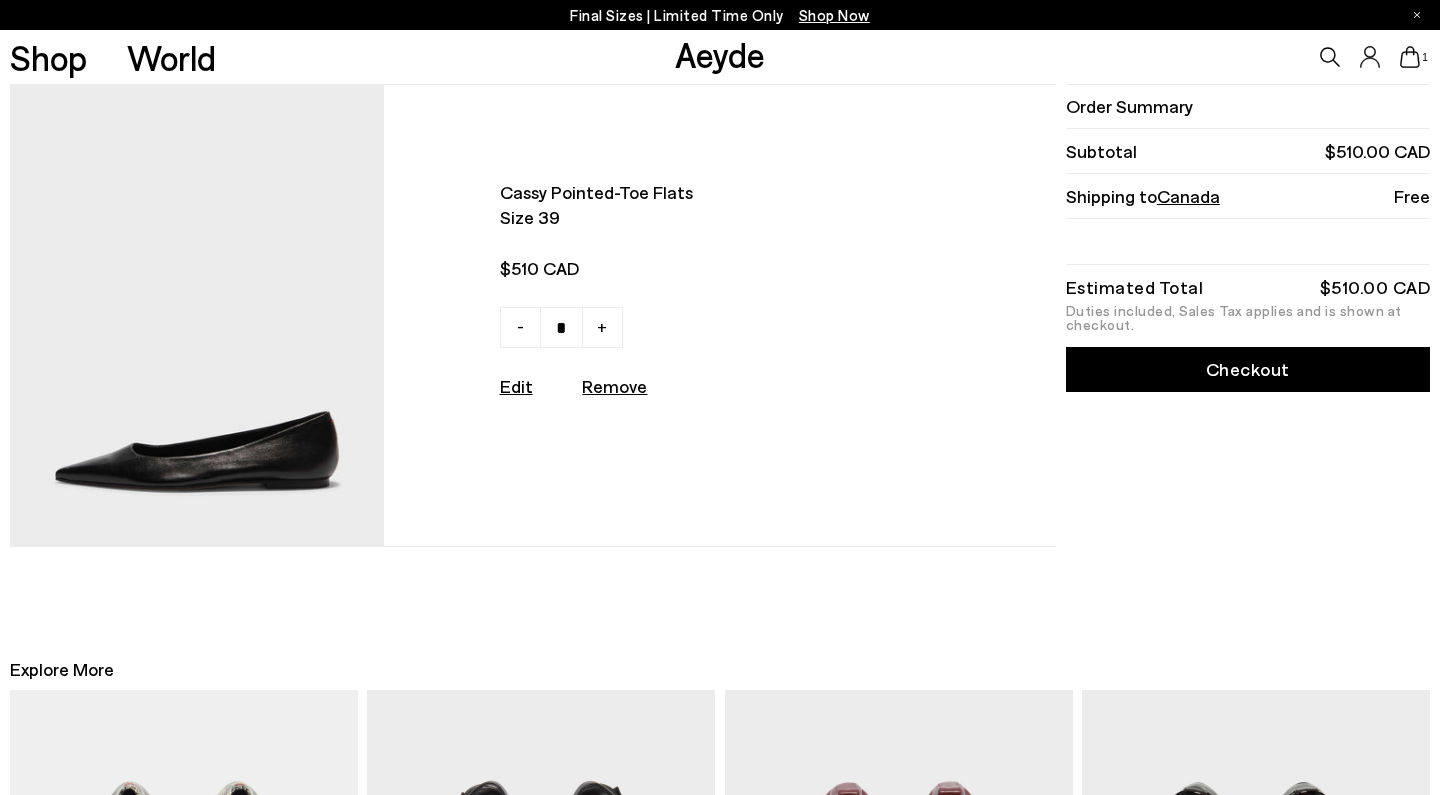 scroll, scrollTop: 0, scrollLeft: 0, axis: both 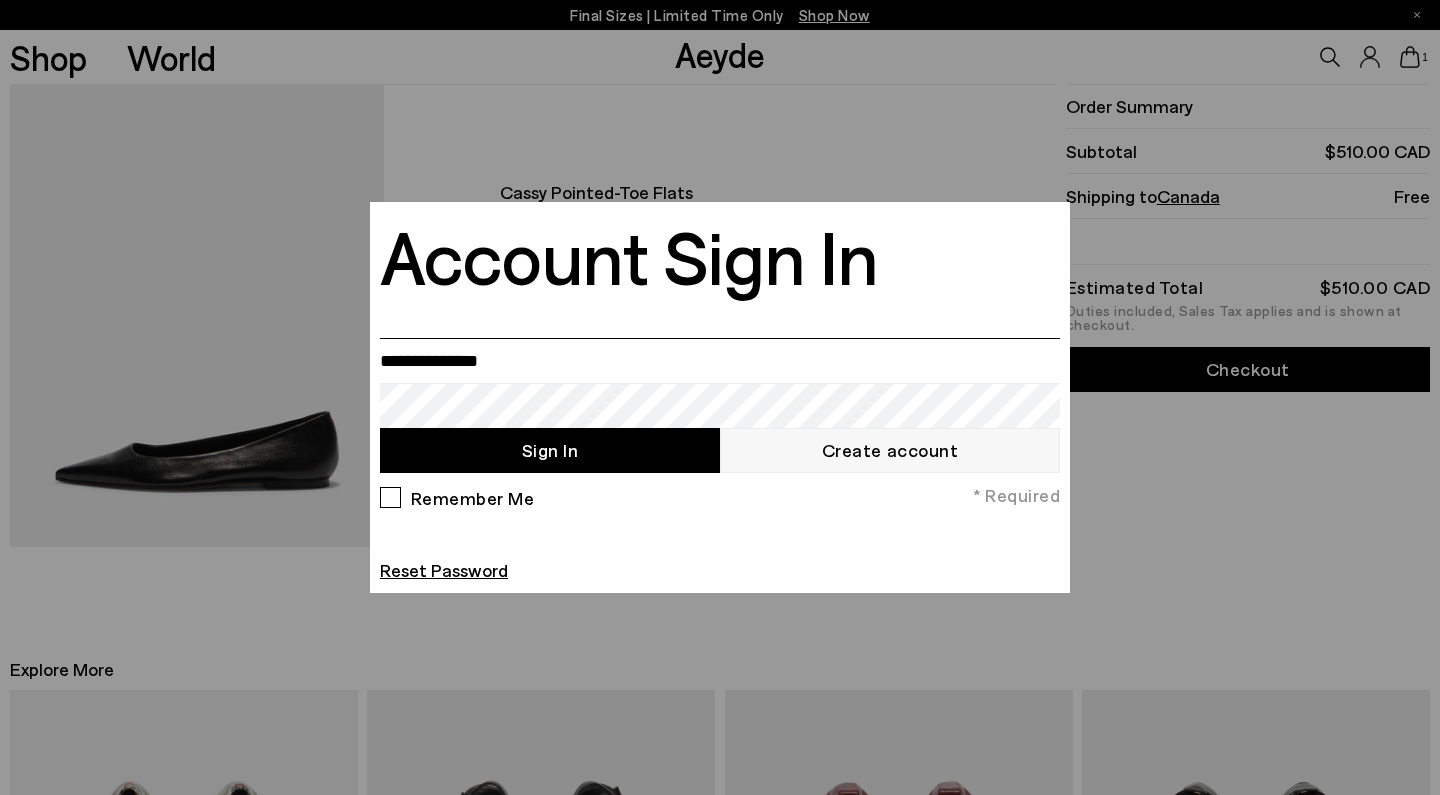 click at bounding box center [720, 360] 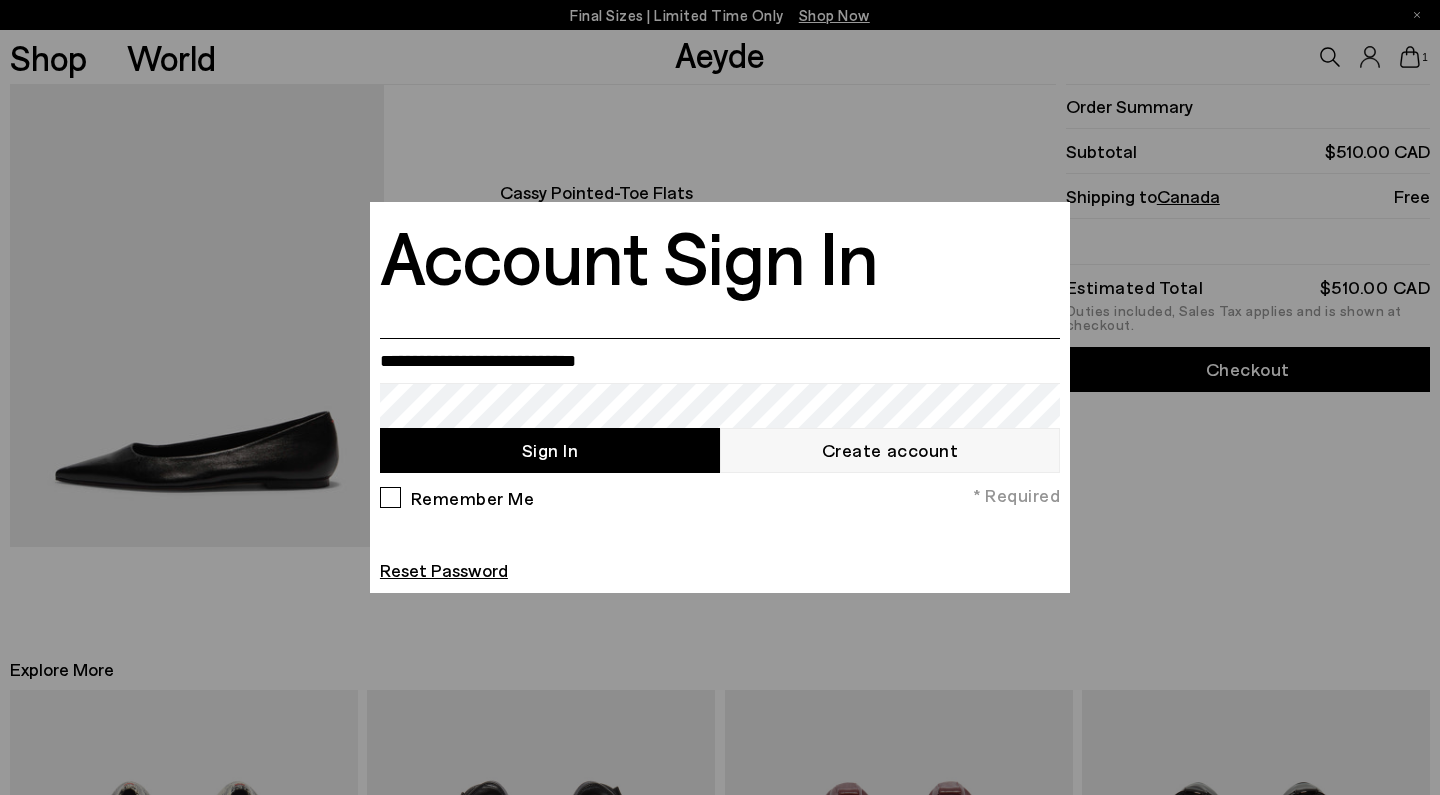 type on "**********" 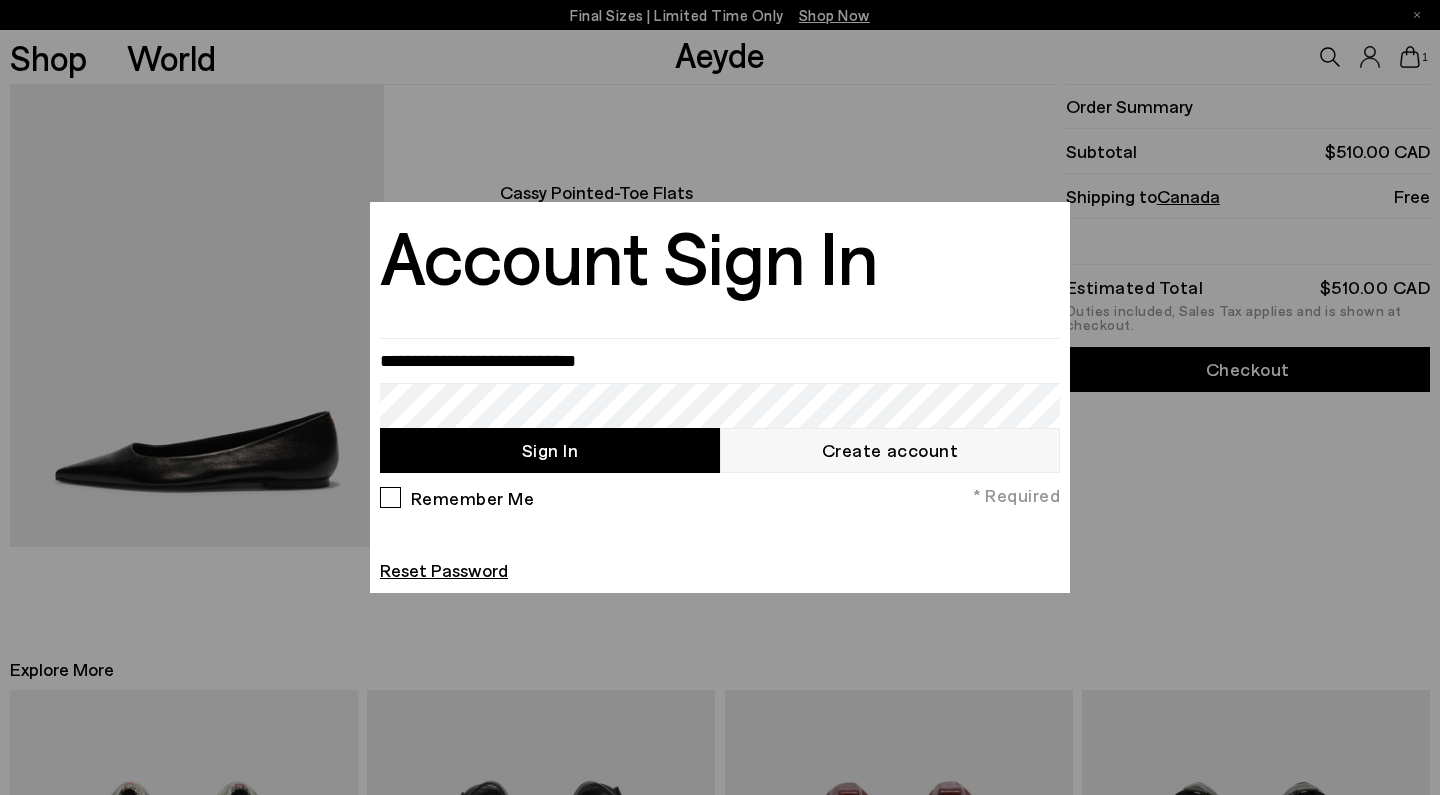click on "Sign In" at bounding box center [550, 450] 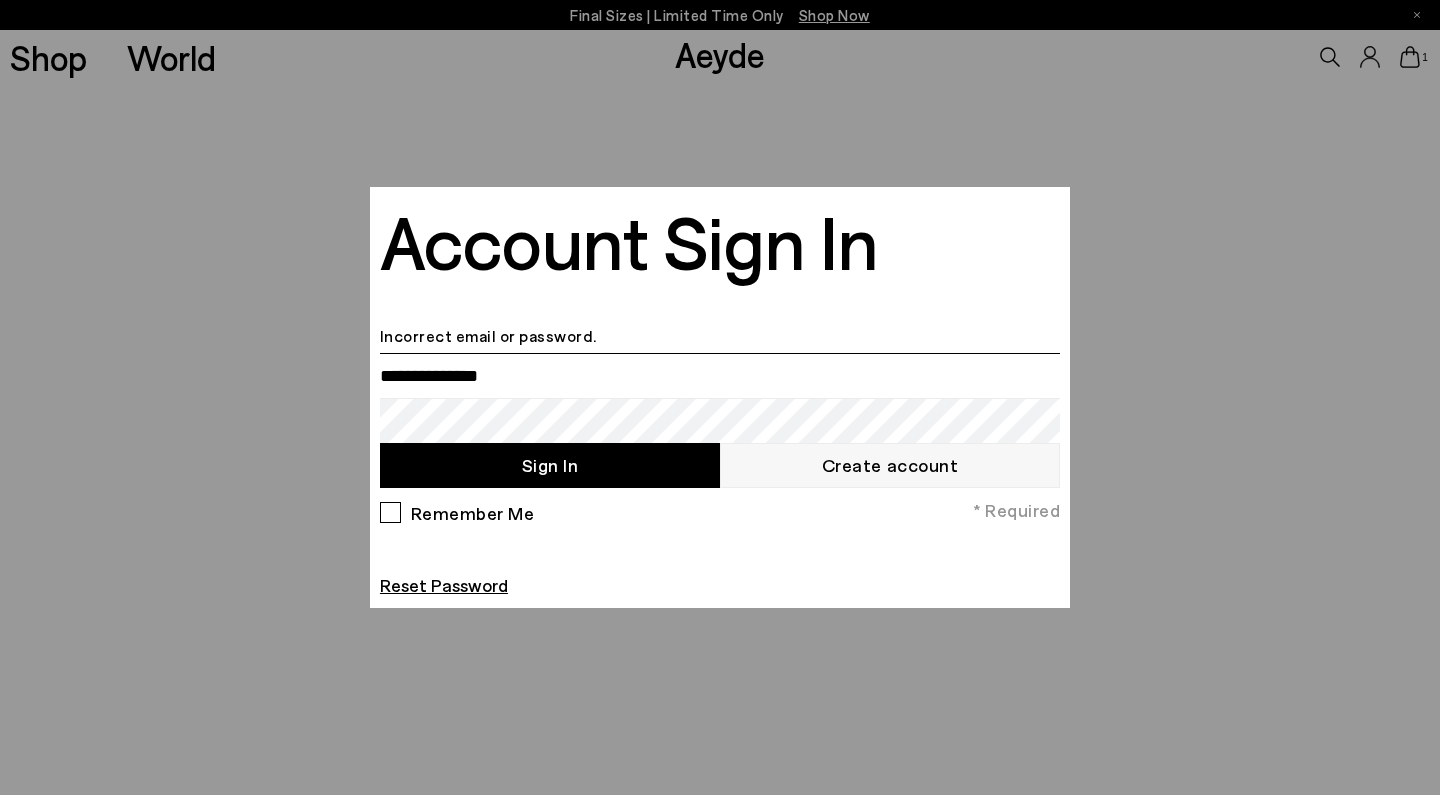 scroll, scrollTop: 0, scrollLeft: 0, axis: both 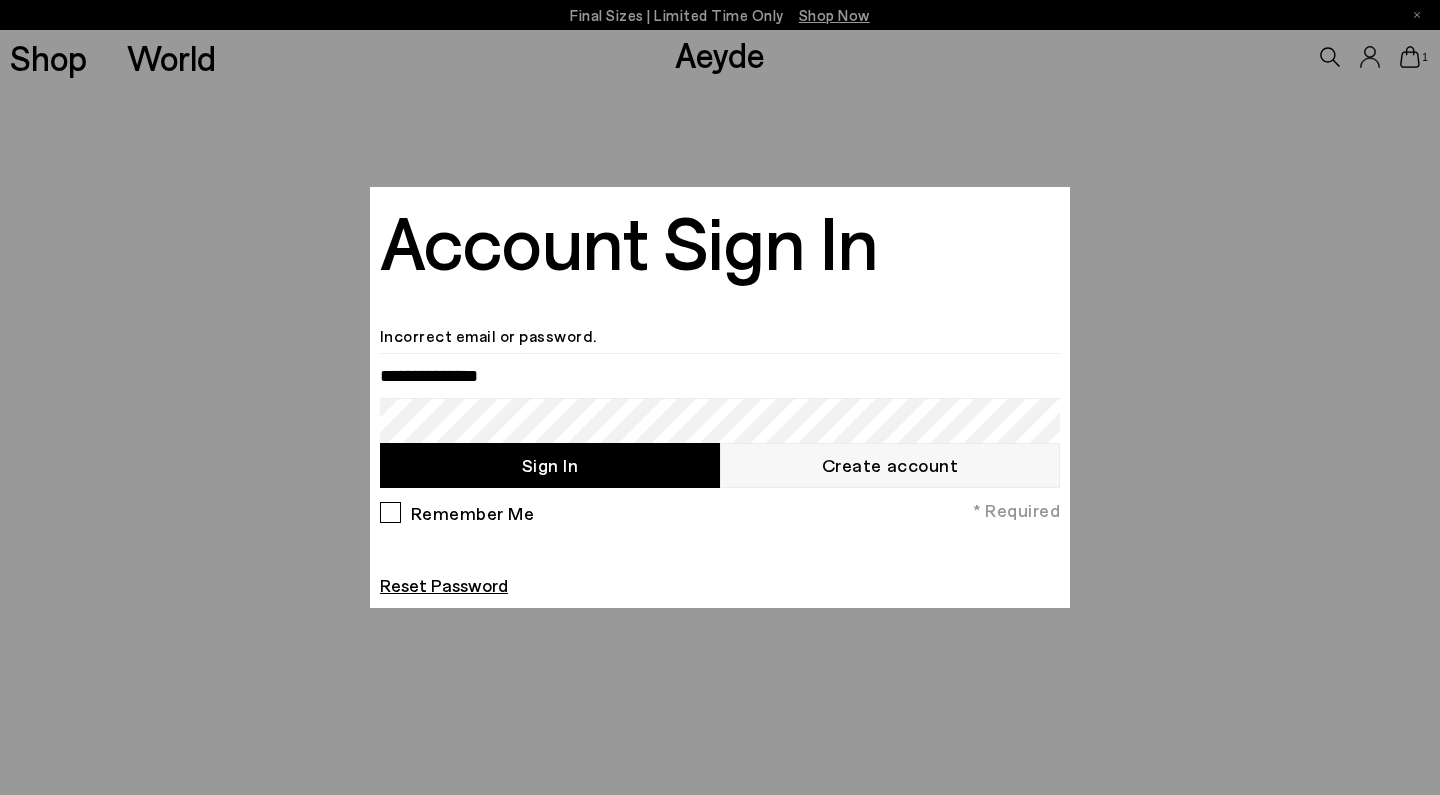 click on "Remember Me
* Required
Reset Password" at bounding box center (720, 548) 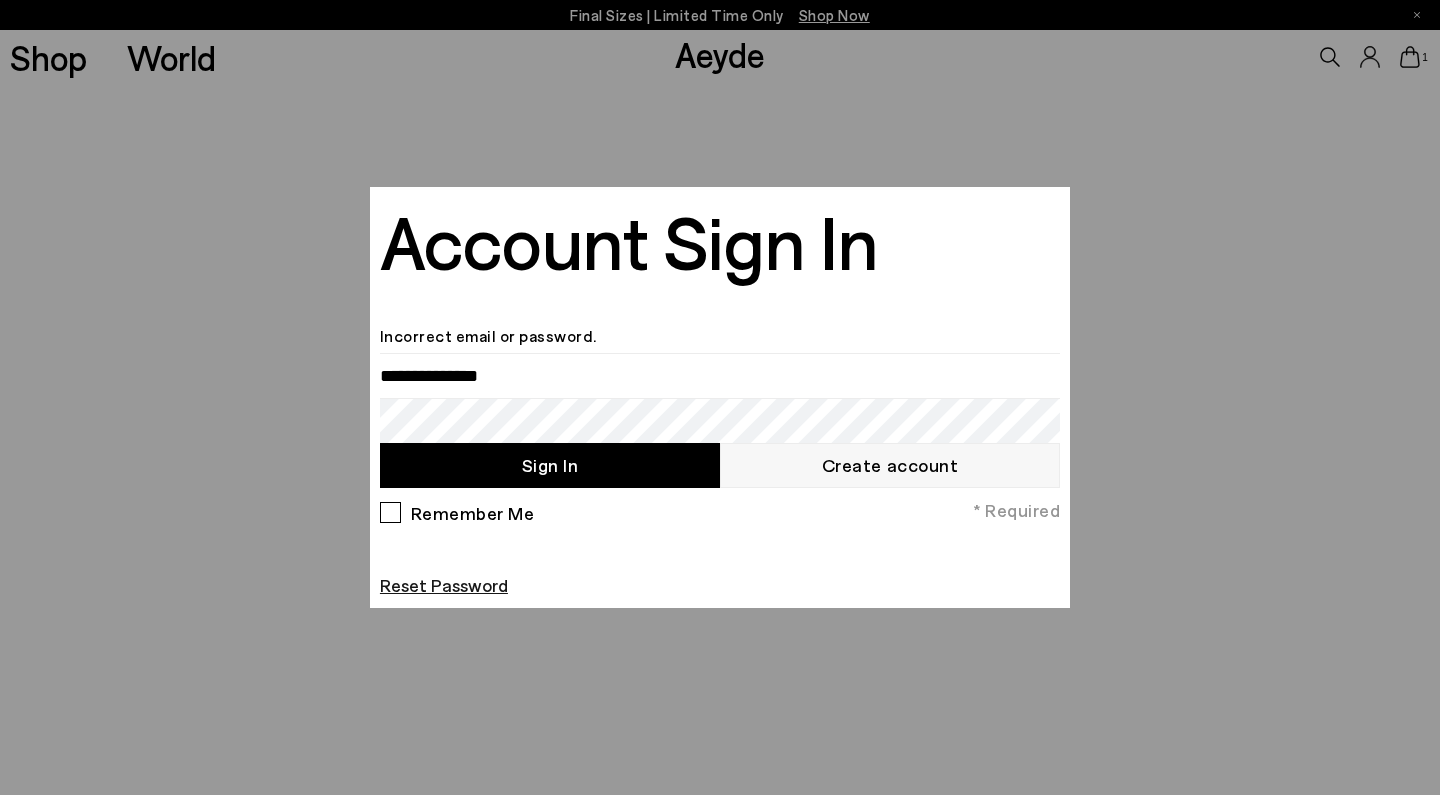 click on "Reset Password" at bounding box center [444, 585] 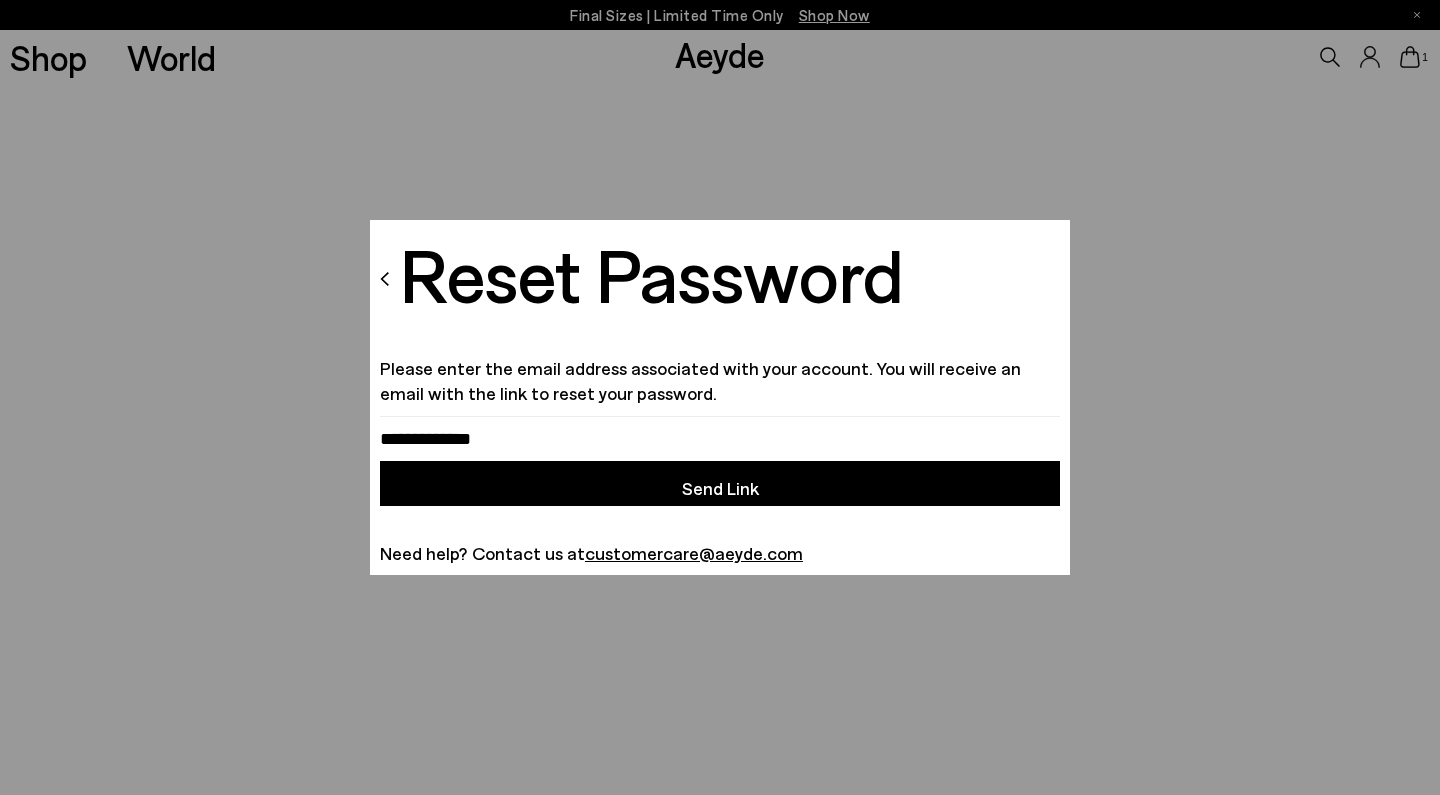 click on "Send Link" at bounding box center (720, 483) 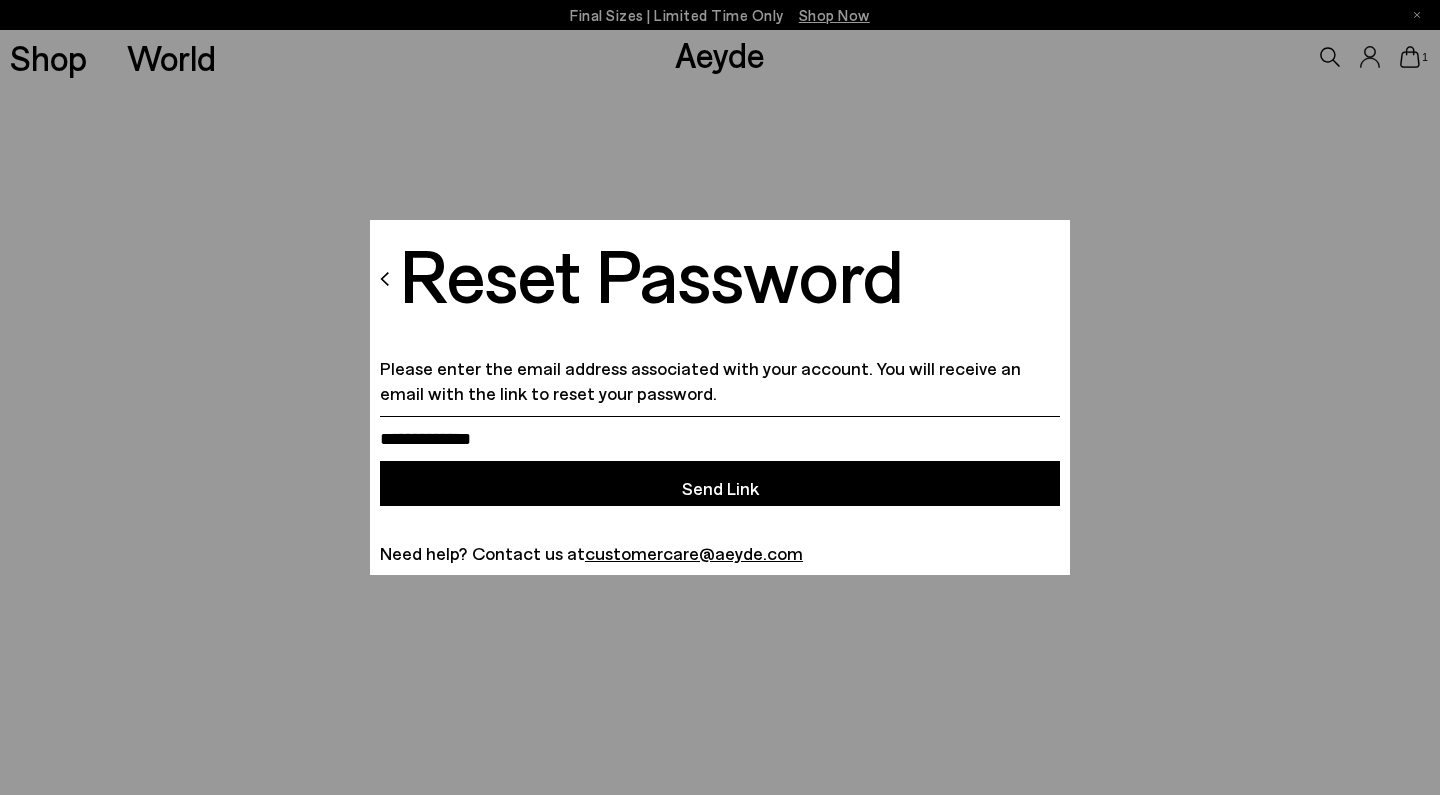 type on "**********" 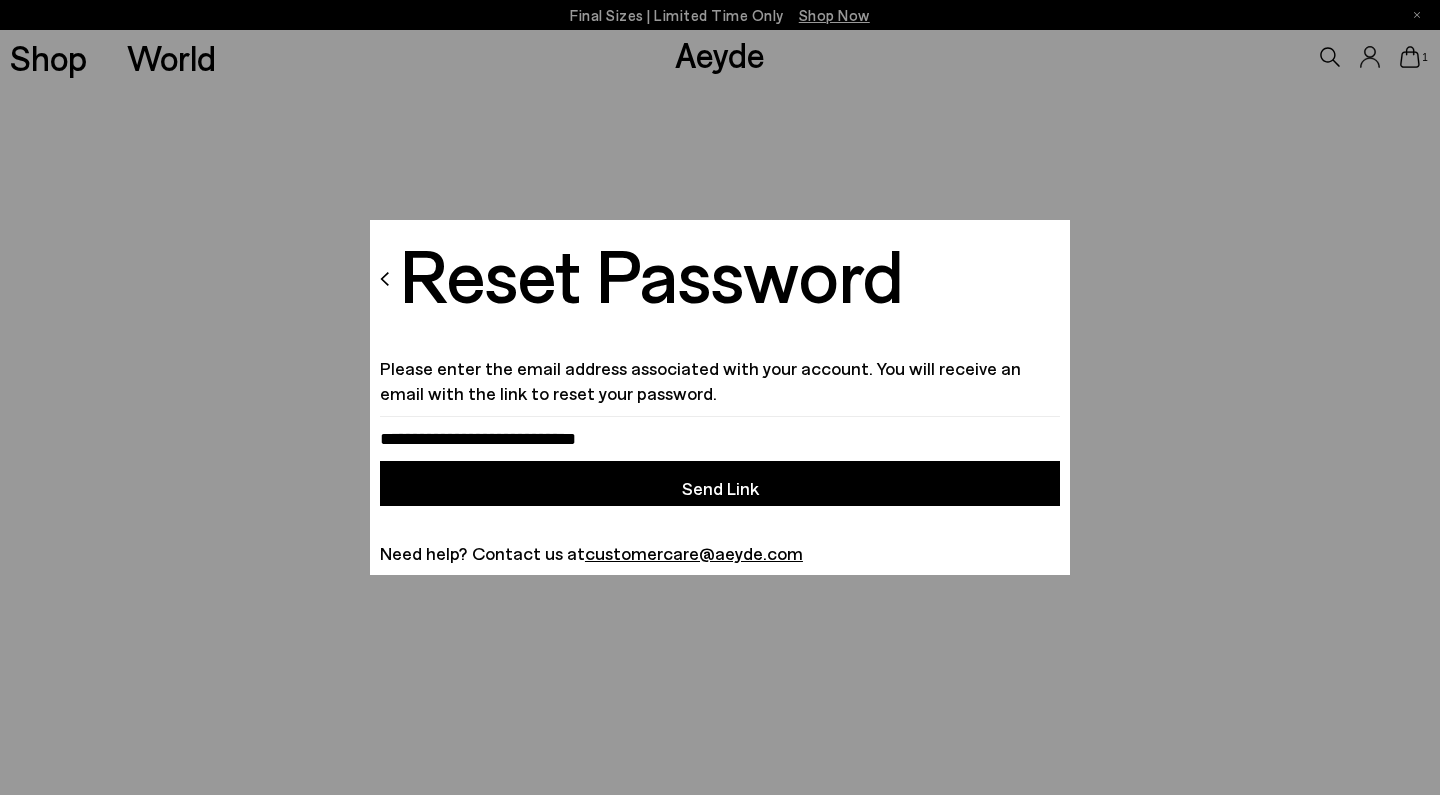 click on "Send Link" at bounding box center [720, 483] 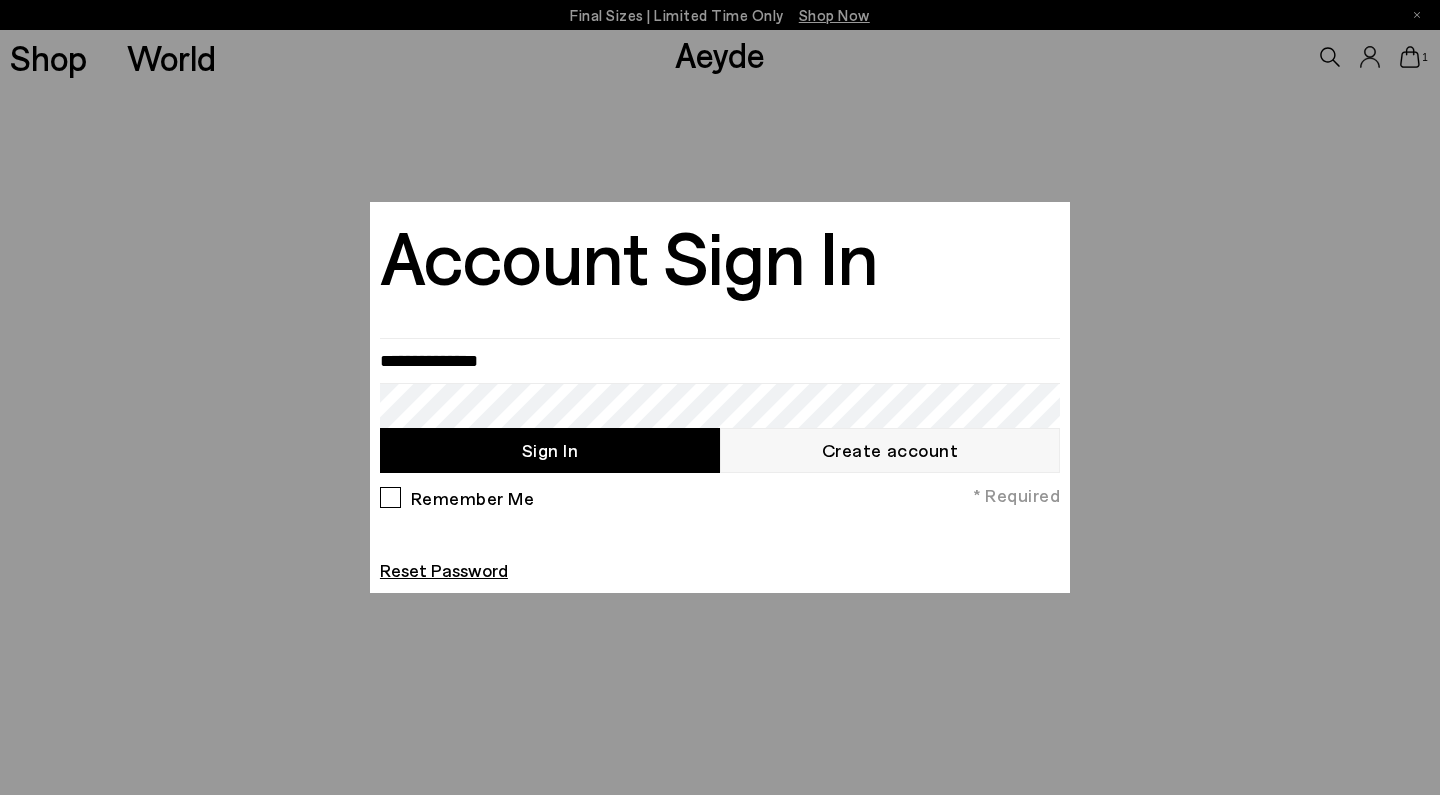 scroll, scrollTop: 0, scrollLeft: 0, axis: both 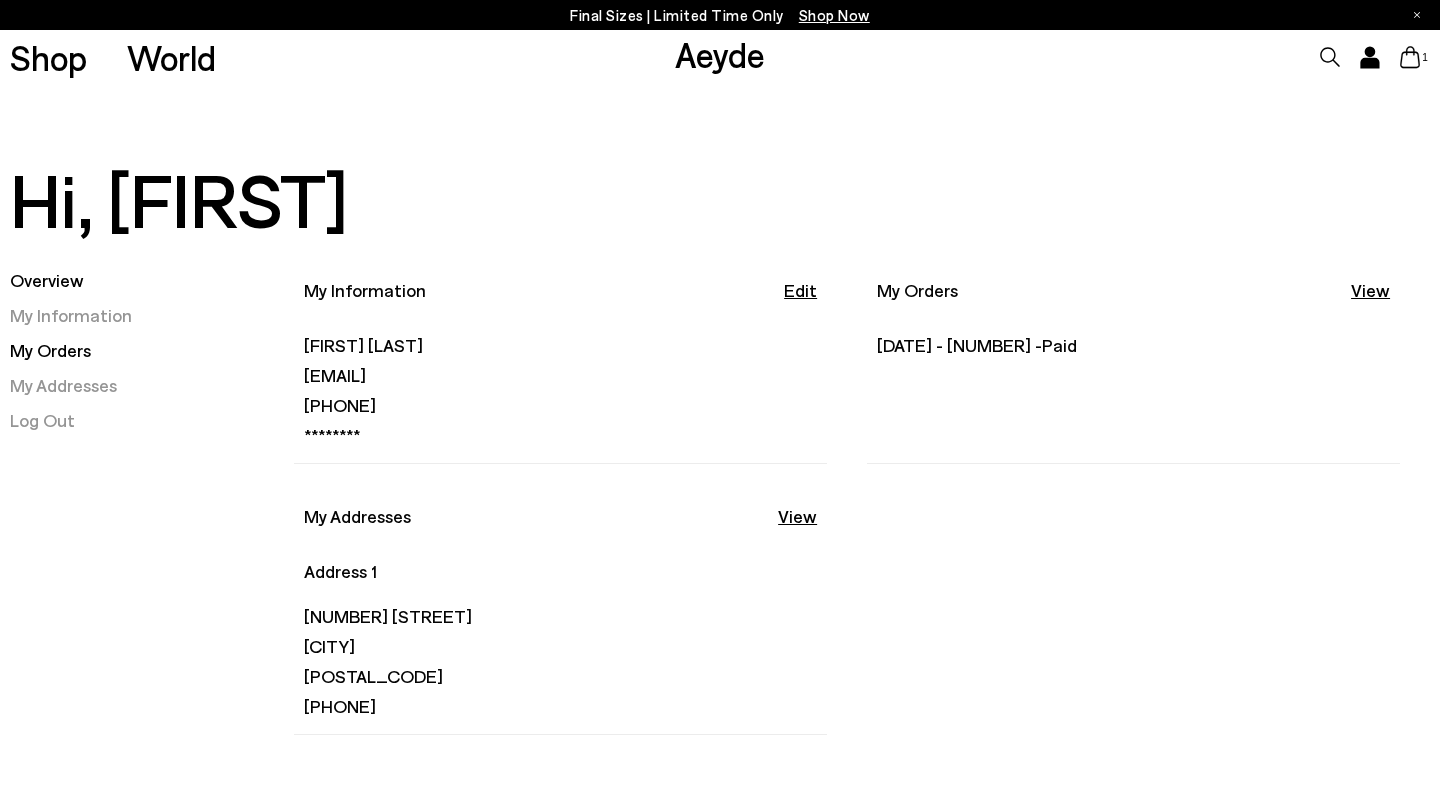 click on "My Orders" at bounding box center [50, 350] 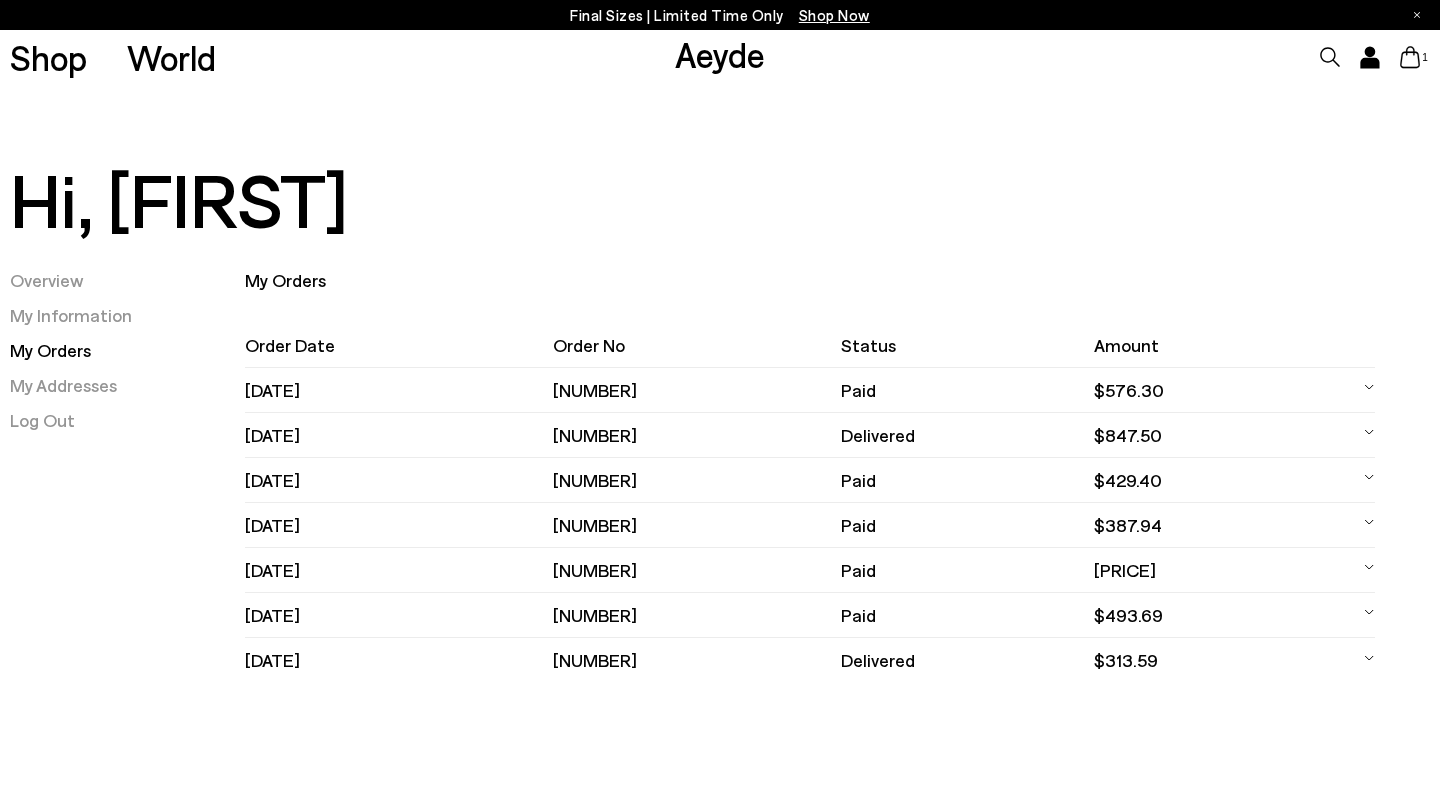 scroll, scrollTop: 0, scrollLeft: 0, axis: both 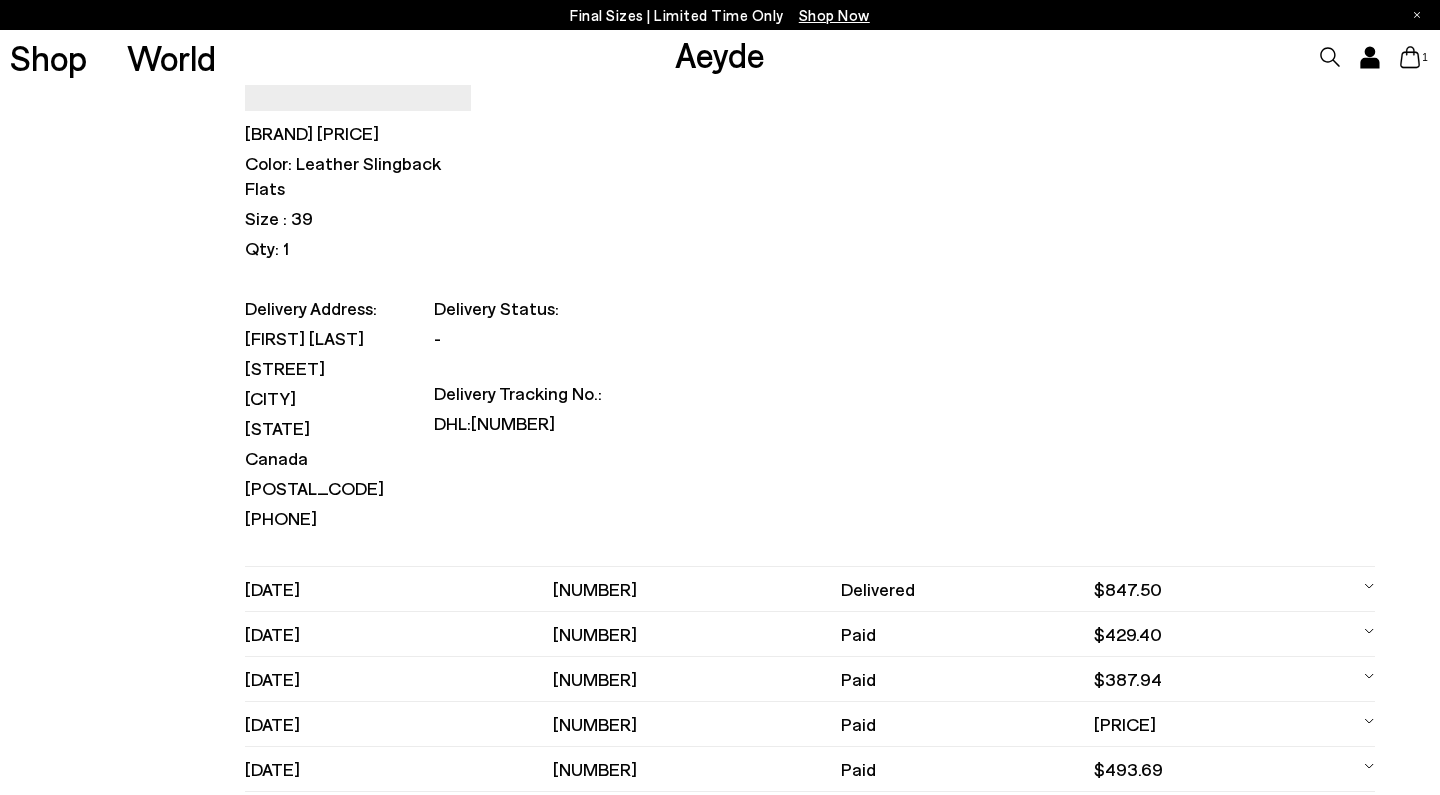 click on "$847.50" at bounding box center [1214, 589] 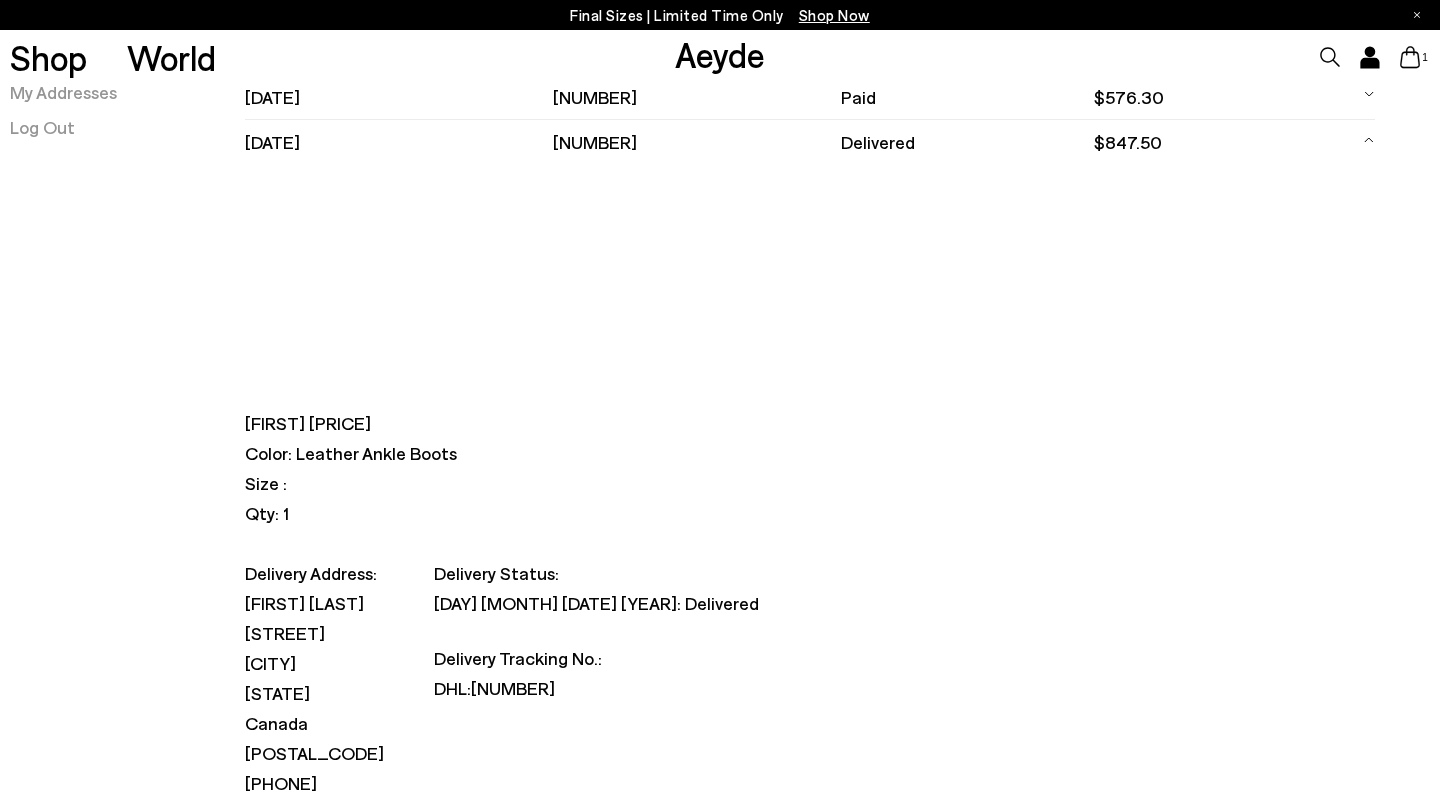 scroll, scrollTop: 809, scrollLeft: 0, axis: vertical 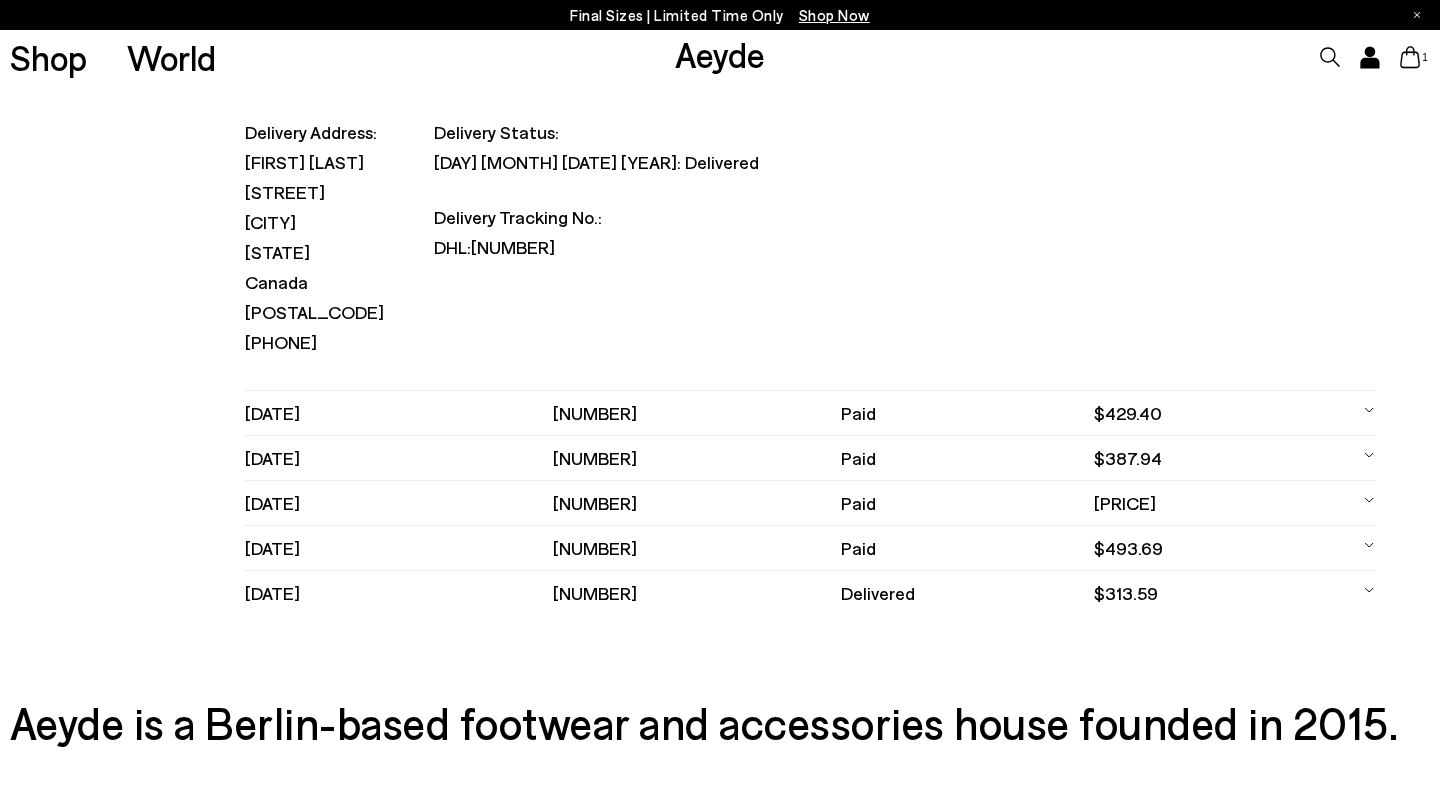 click on "$429.40" at bounding box center [1214, 413] 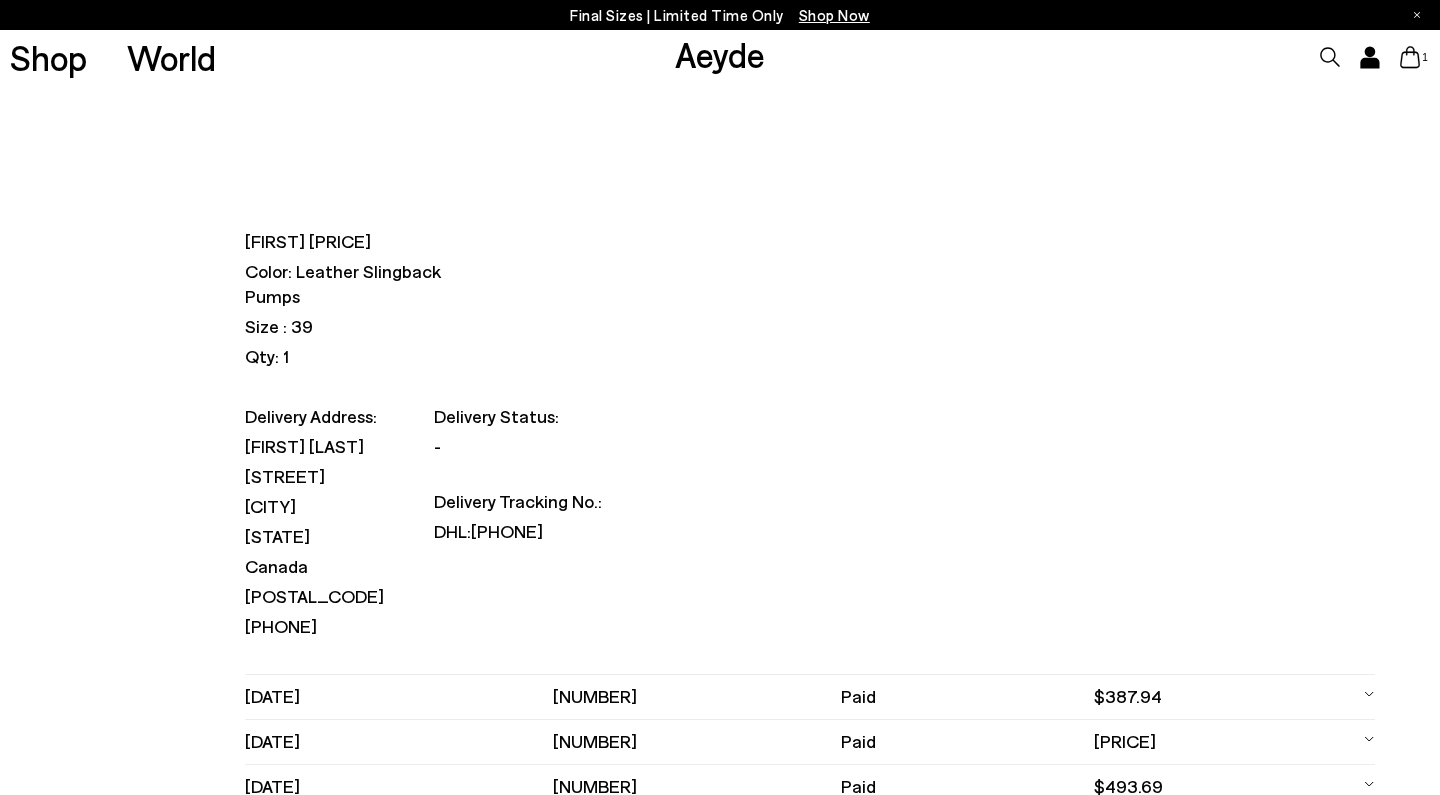 scroll, scrollTop: 626, scrollLeft: 0, axis: vertical 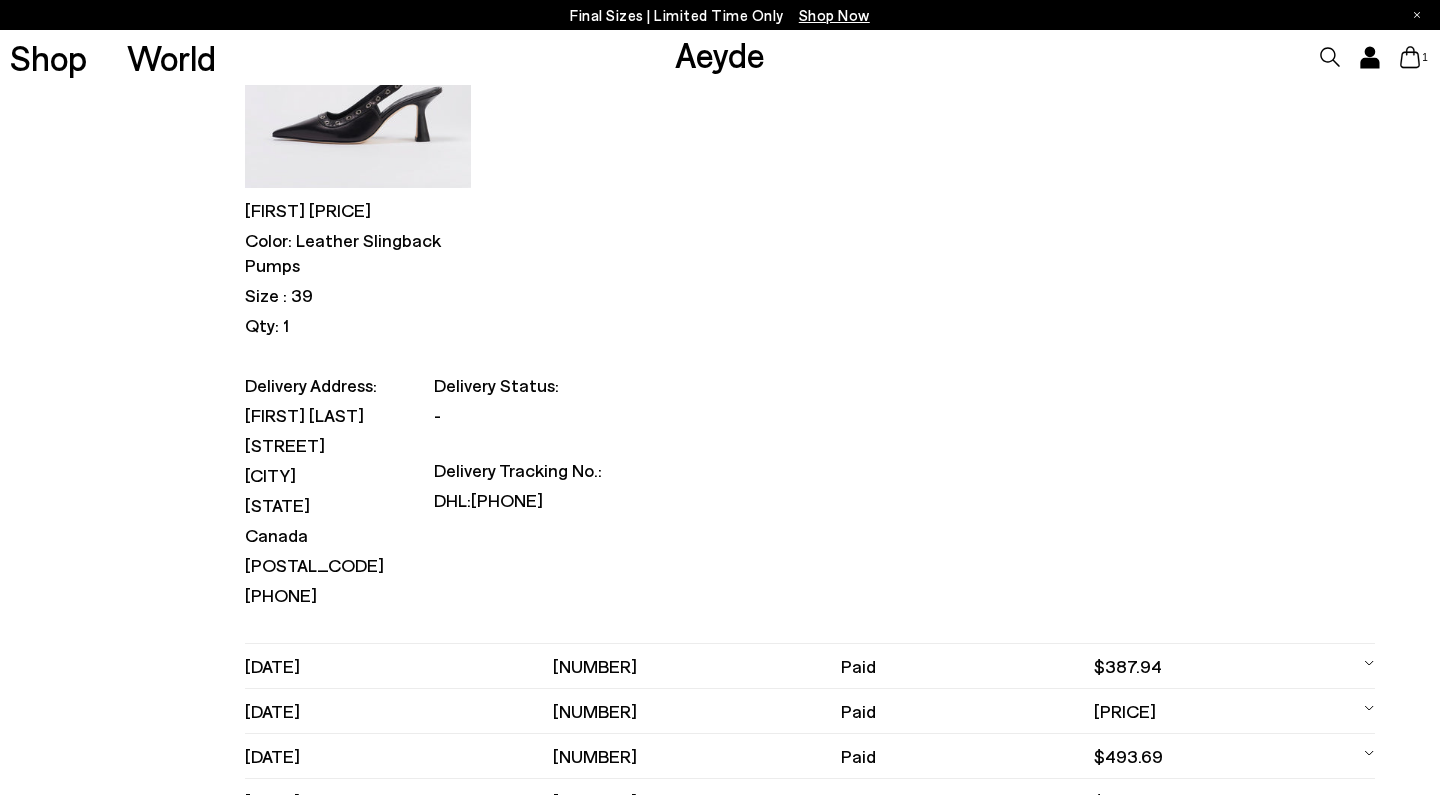 click on "paid" at bounding box center [967, 666] 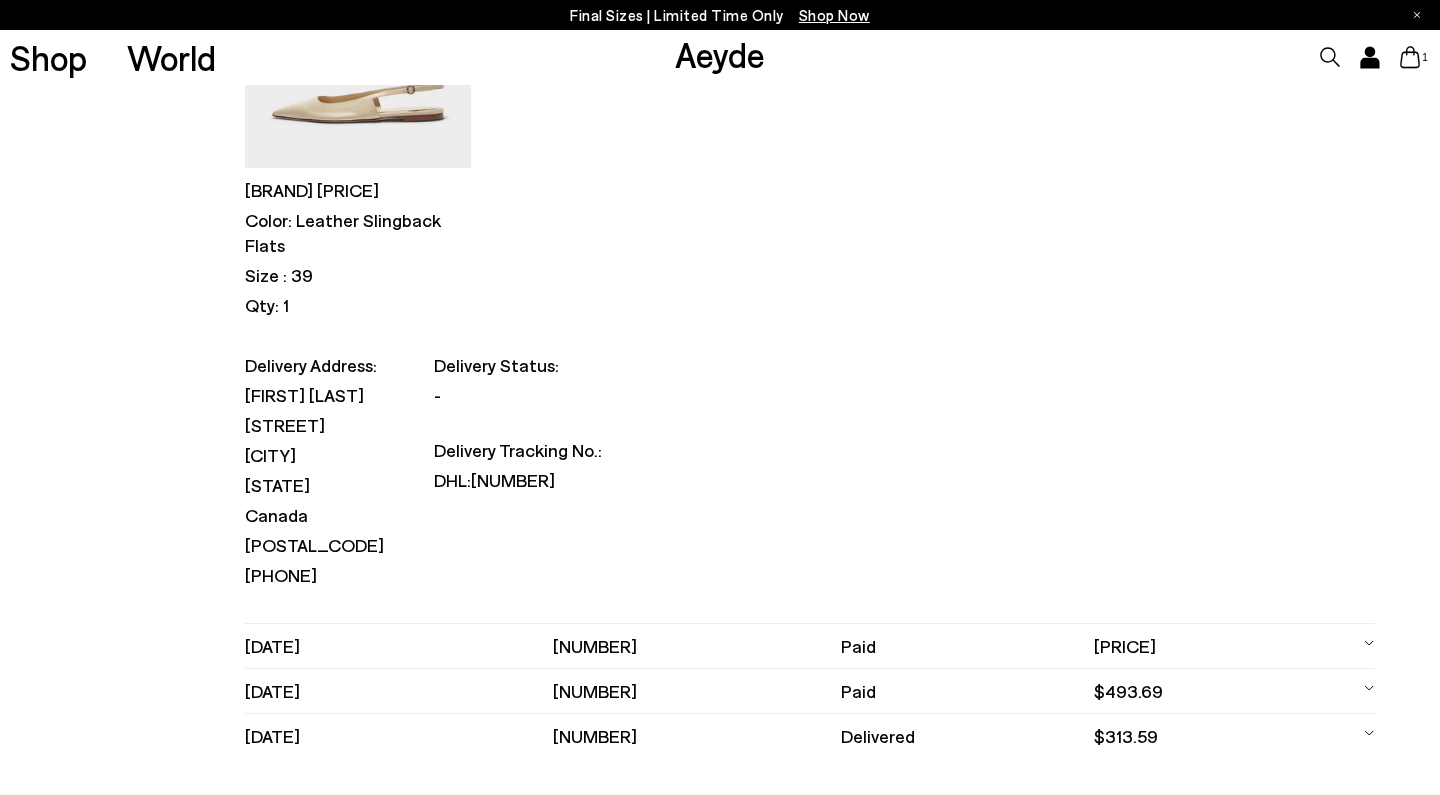 scroll, scrollTop: 755, scrollLeft: 0, axis: vertical 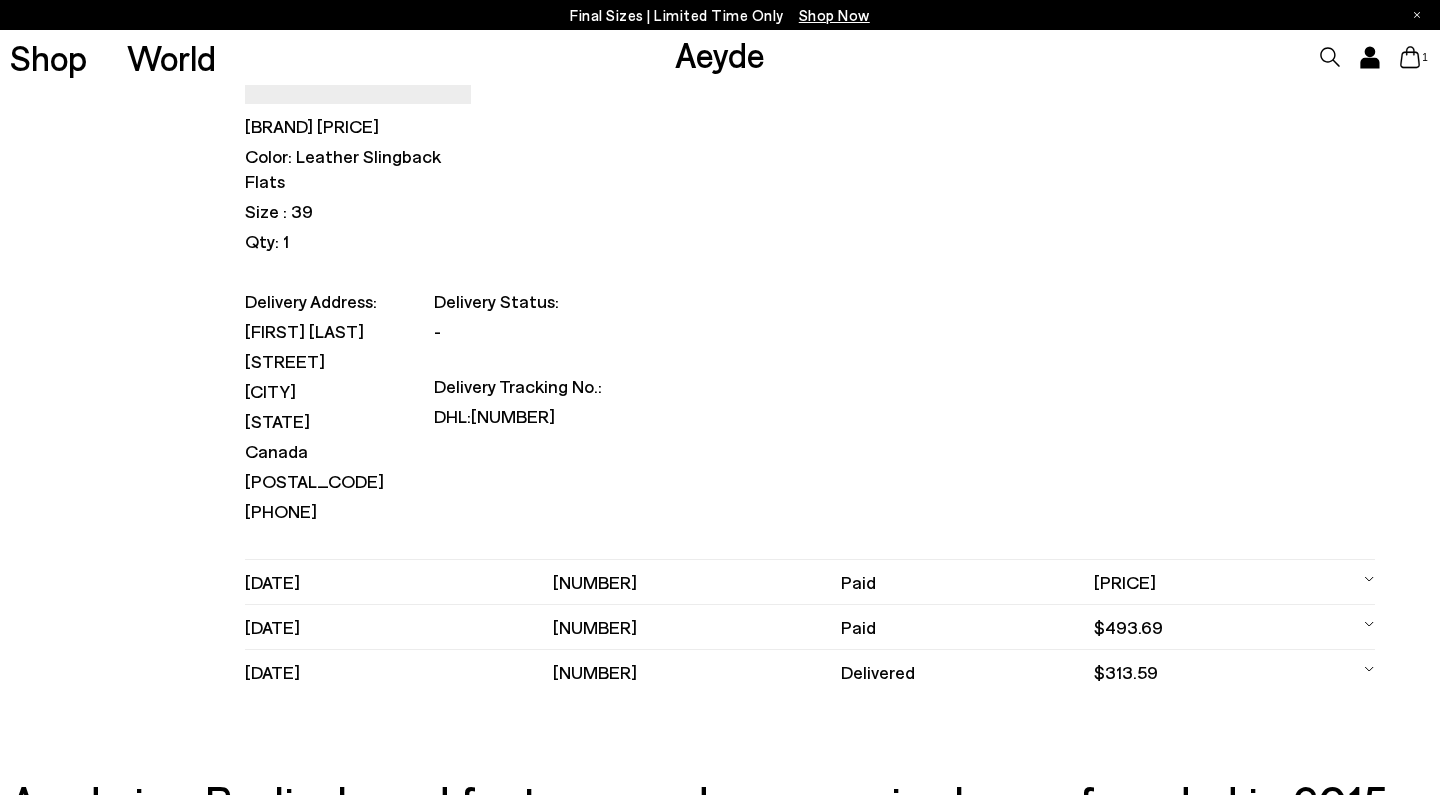 click on "paid" at bounding box center (967, 582) 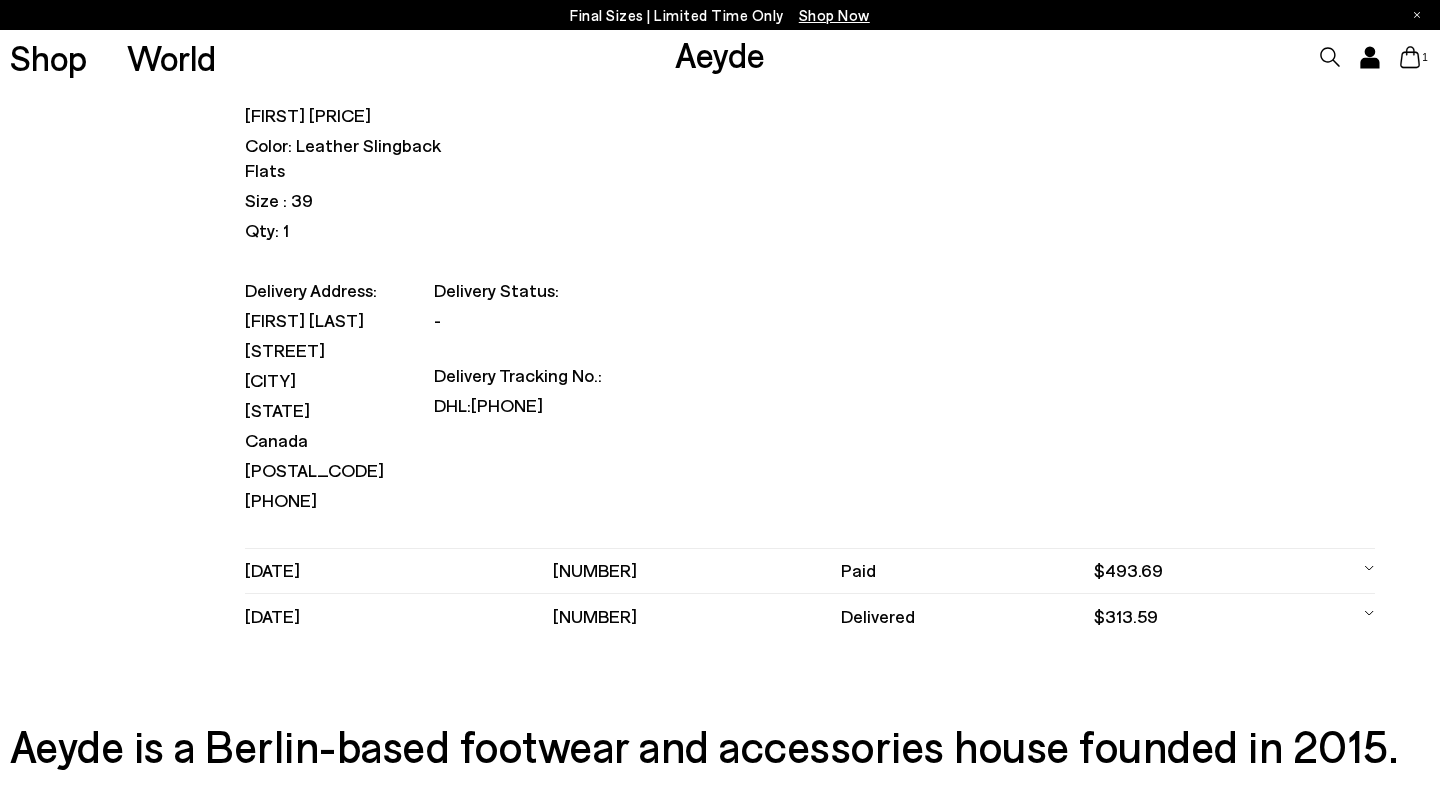scroll, scrollTop: 935, scrollLeft: 0, axis: vertical 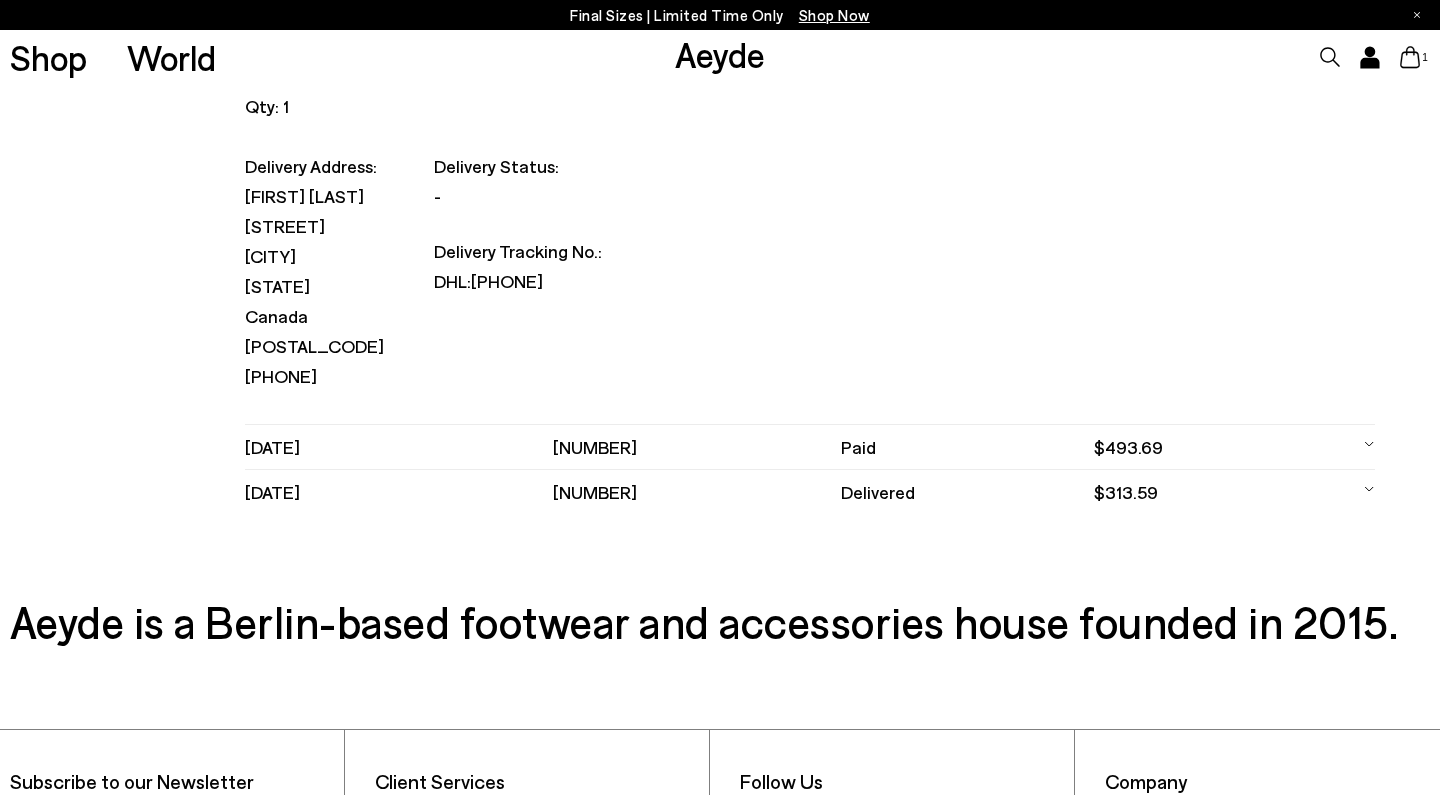 click on "paid" at bounding box center [967, 447] 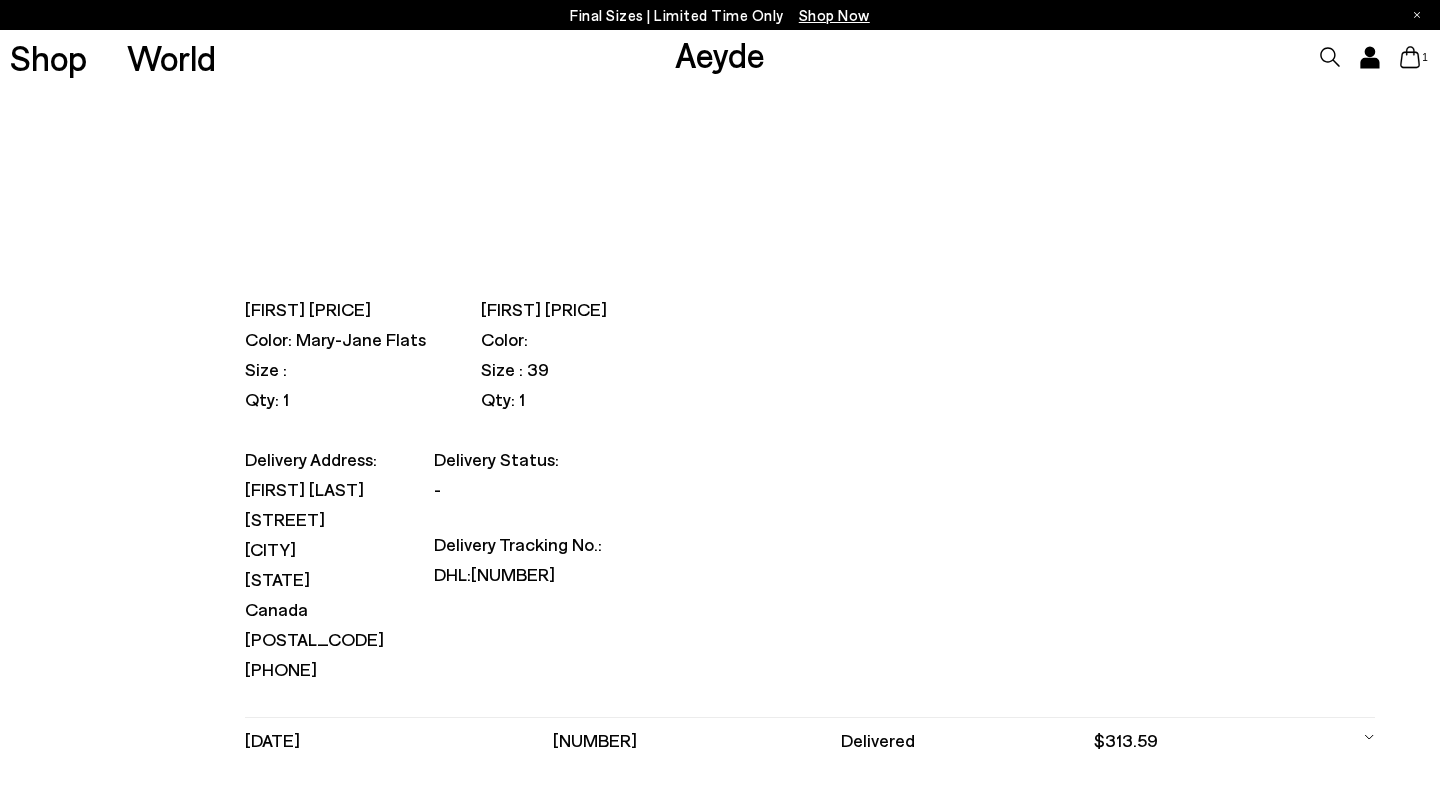 scroll, scrollTop: 802, scrollLeft: 0, axis: vertical 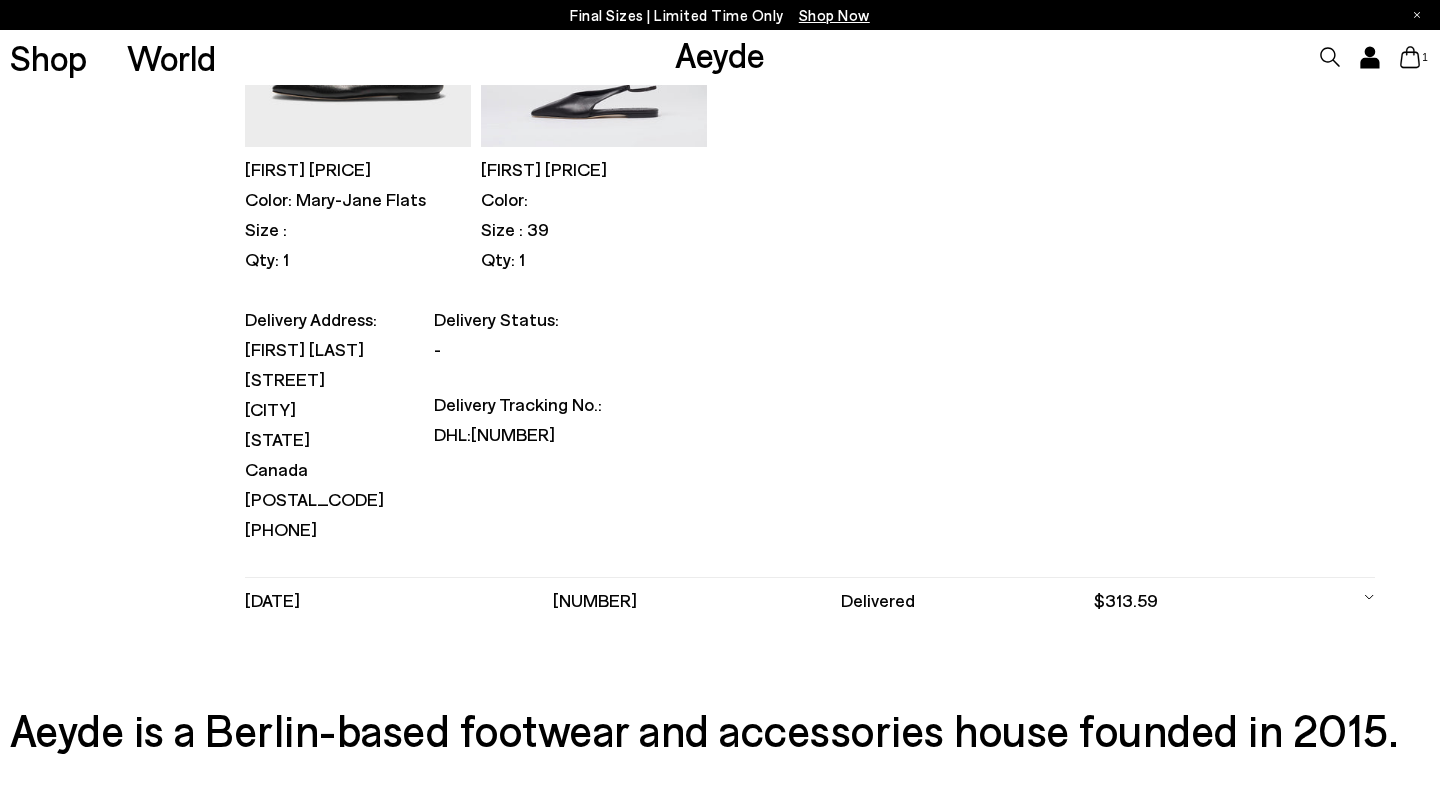 click on "delivered" at bounding box center (967, 600) 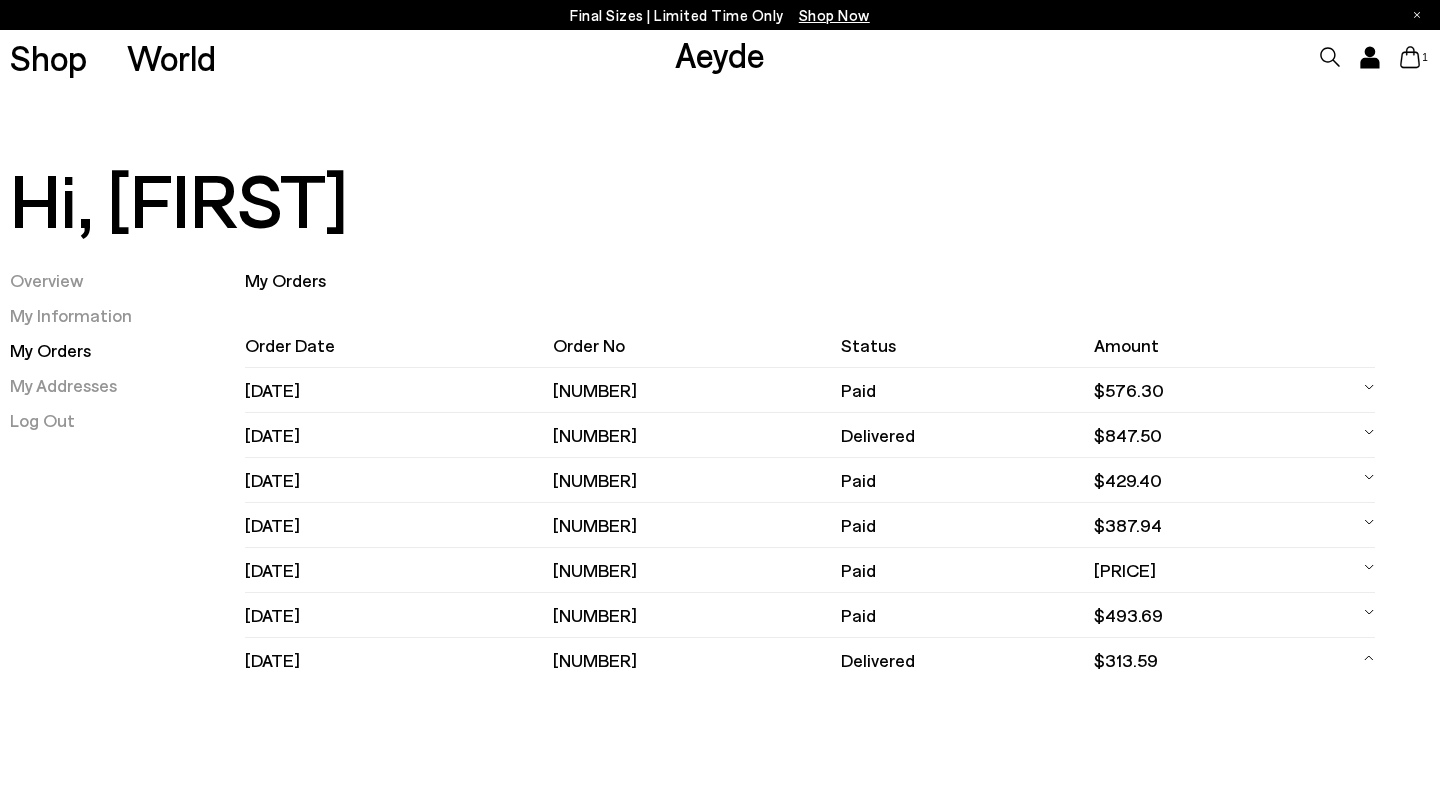 scroll, scrollTop: 0, scrollLeft: 0, axis: both 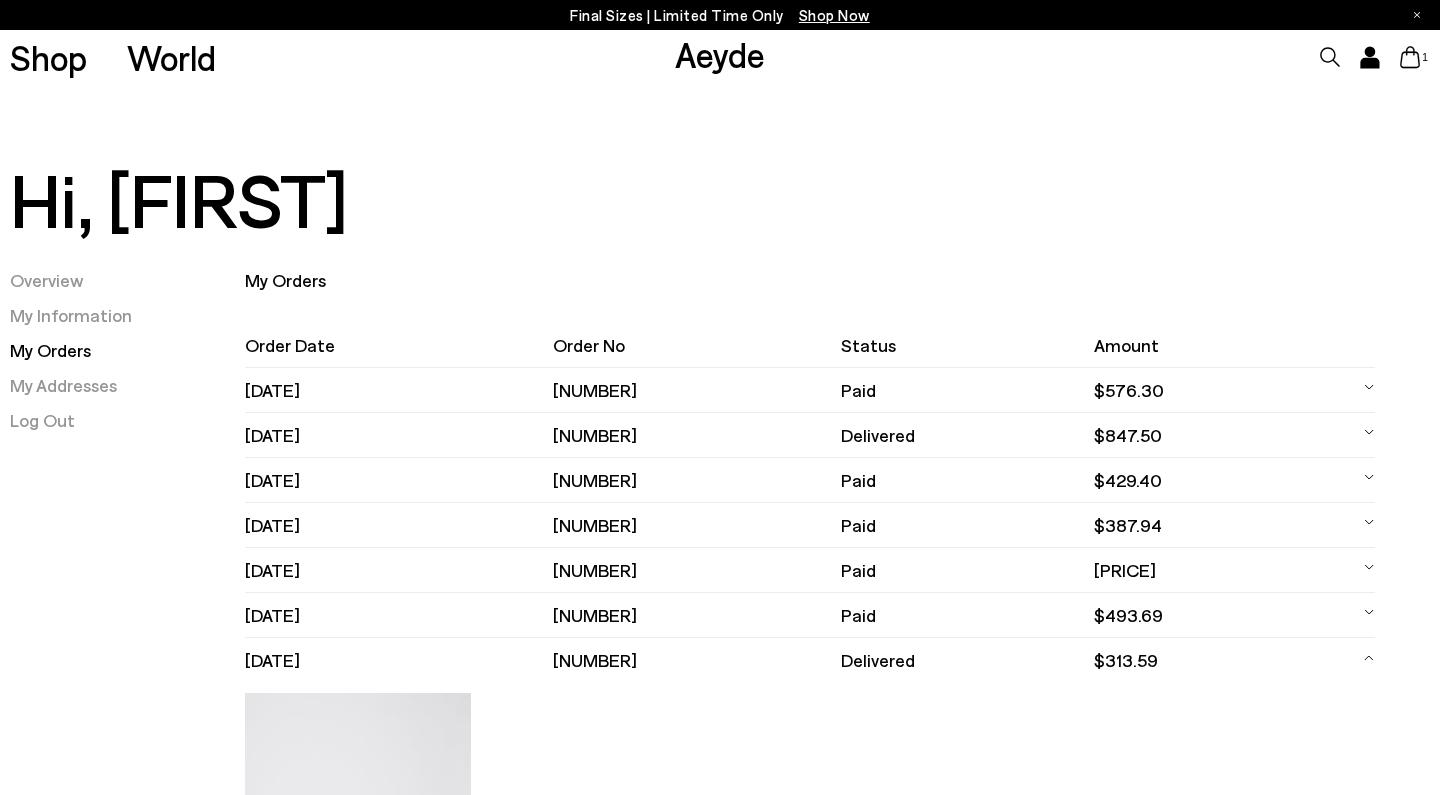 click 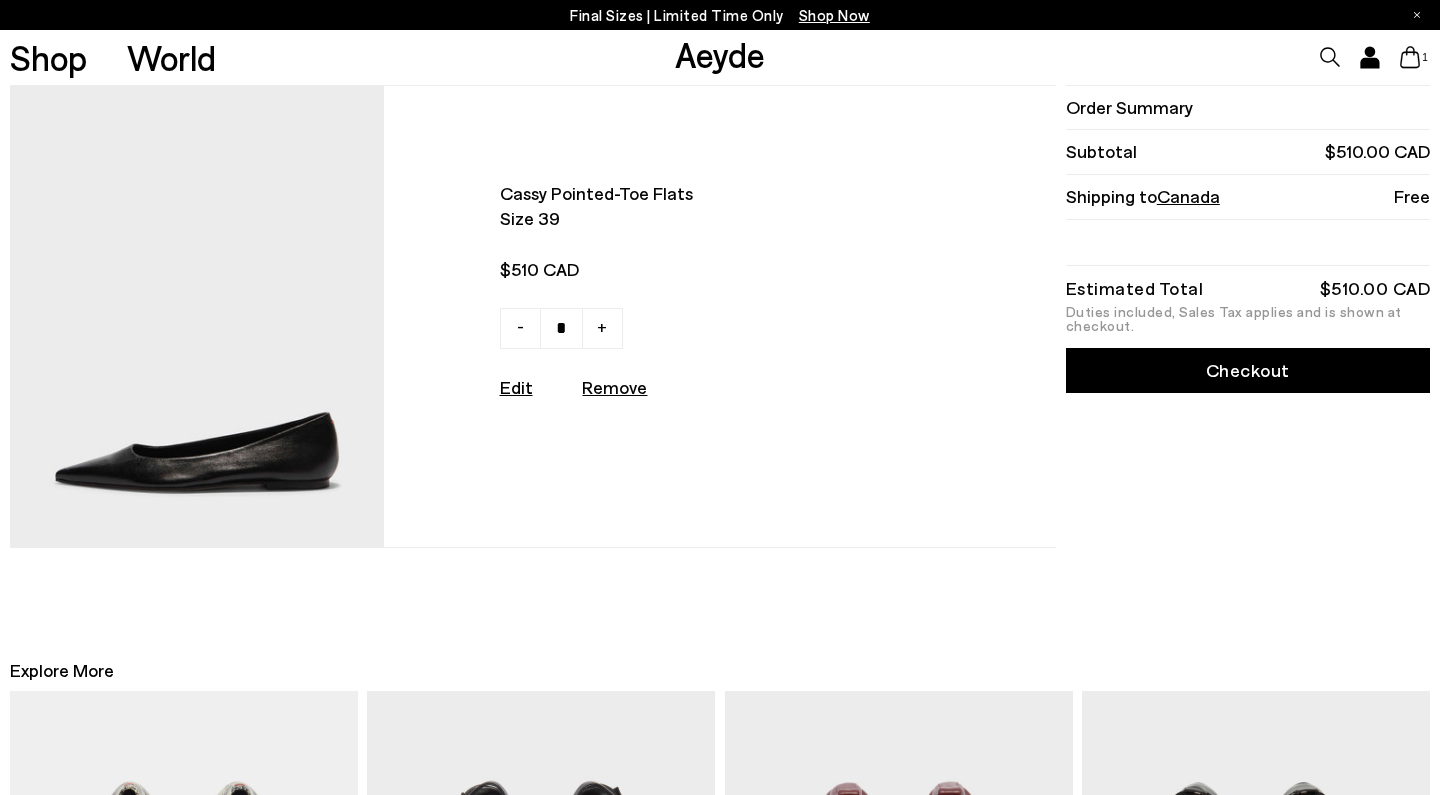 scroll, scrollTop: 0, scrollLeft: 0, axis: both 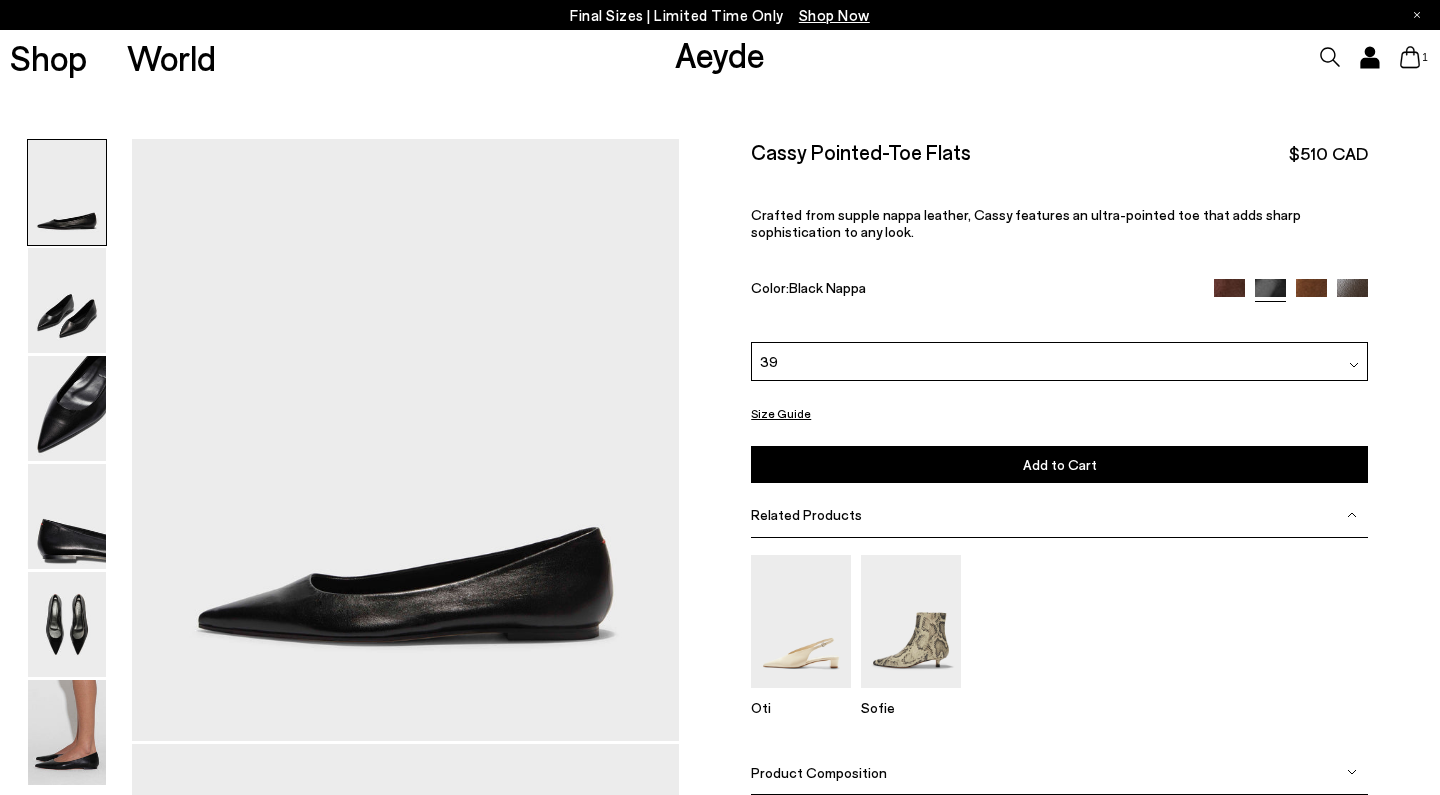 type 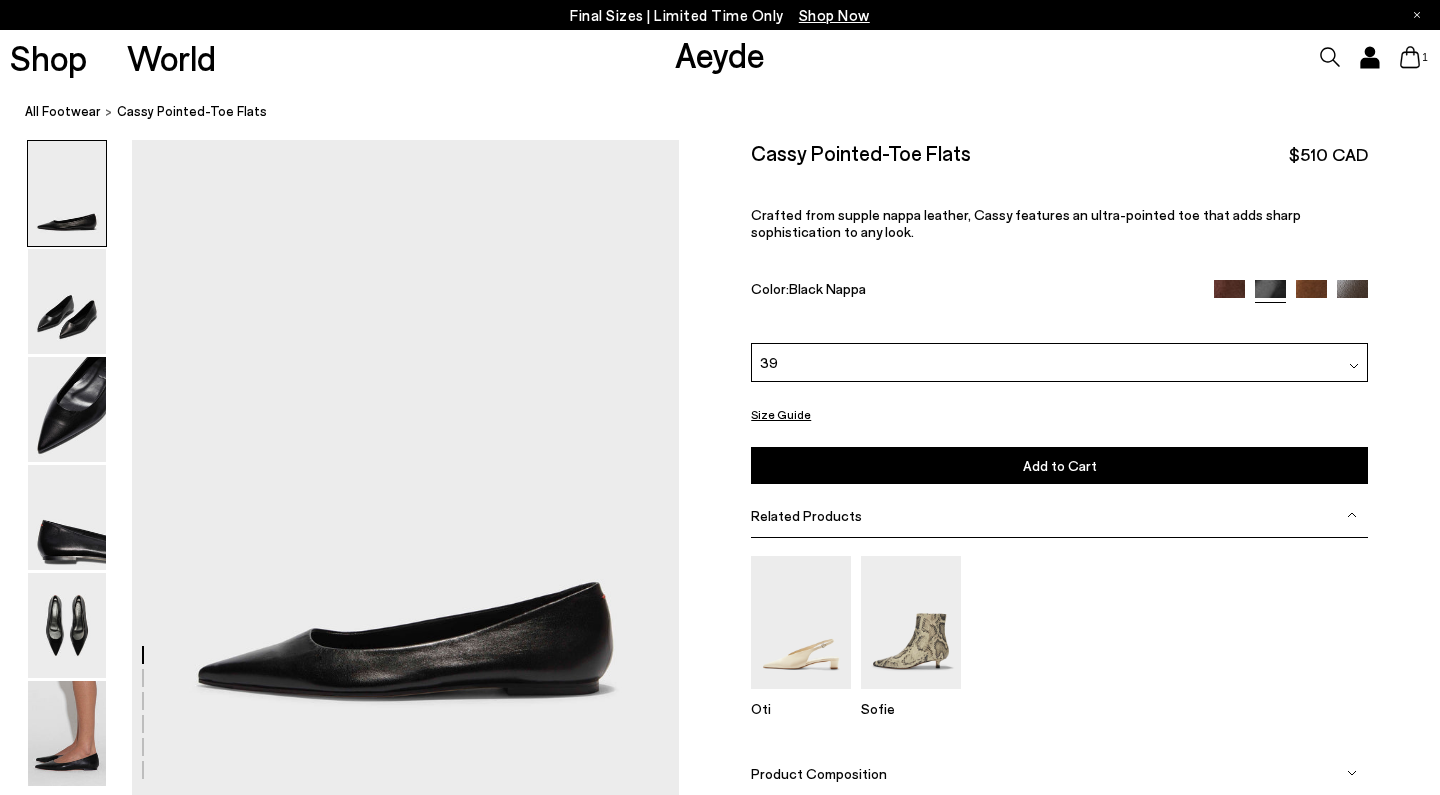 scroll, scrollTop: 0, scrollLeft: 0, axis: both 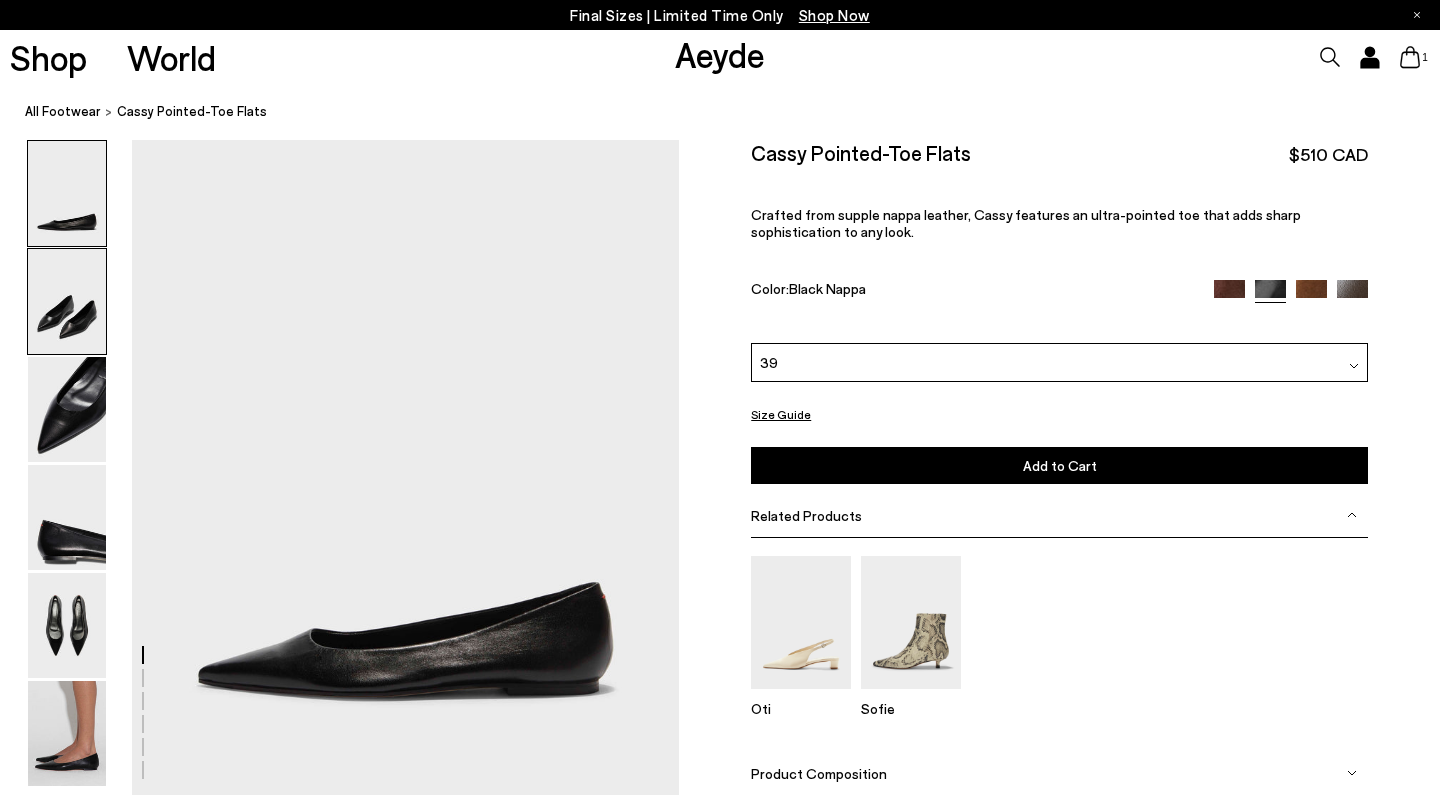 click at bounding box center [67, 301] 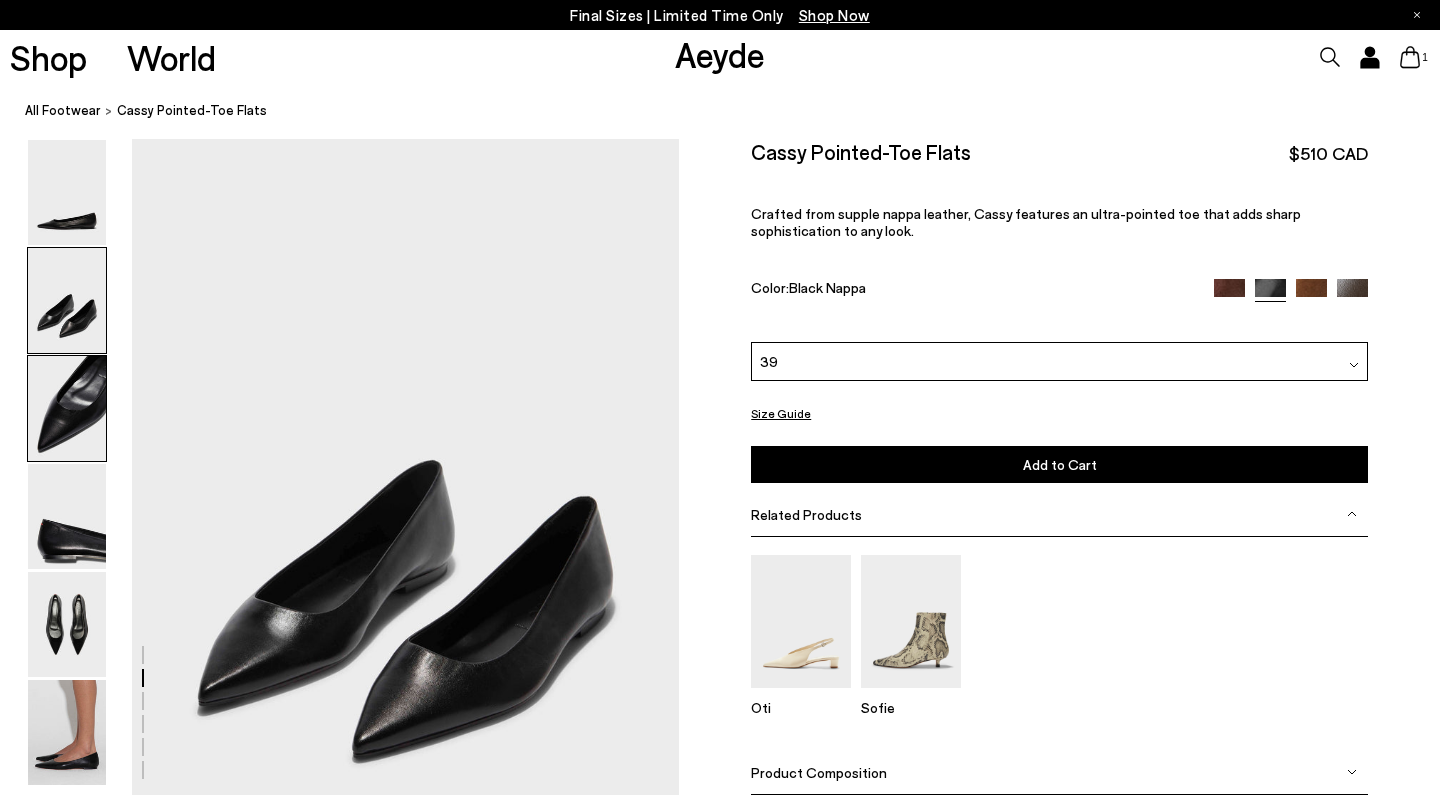 click at bounding box center [67, 408] 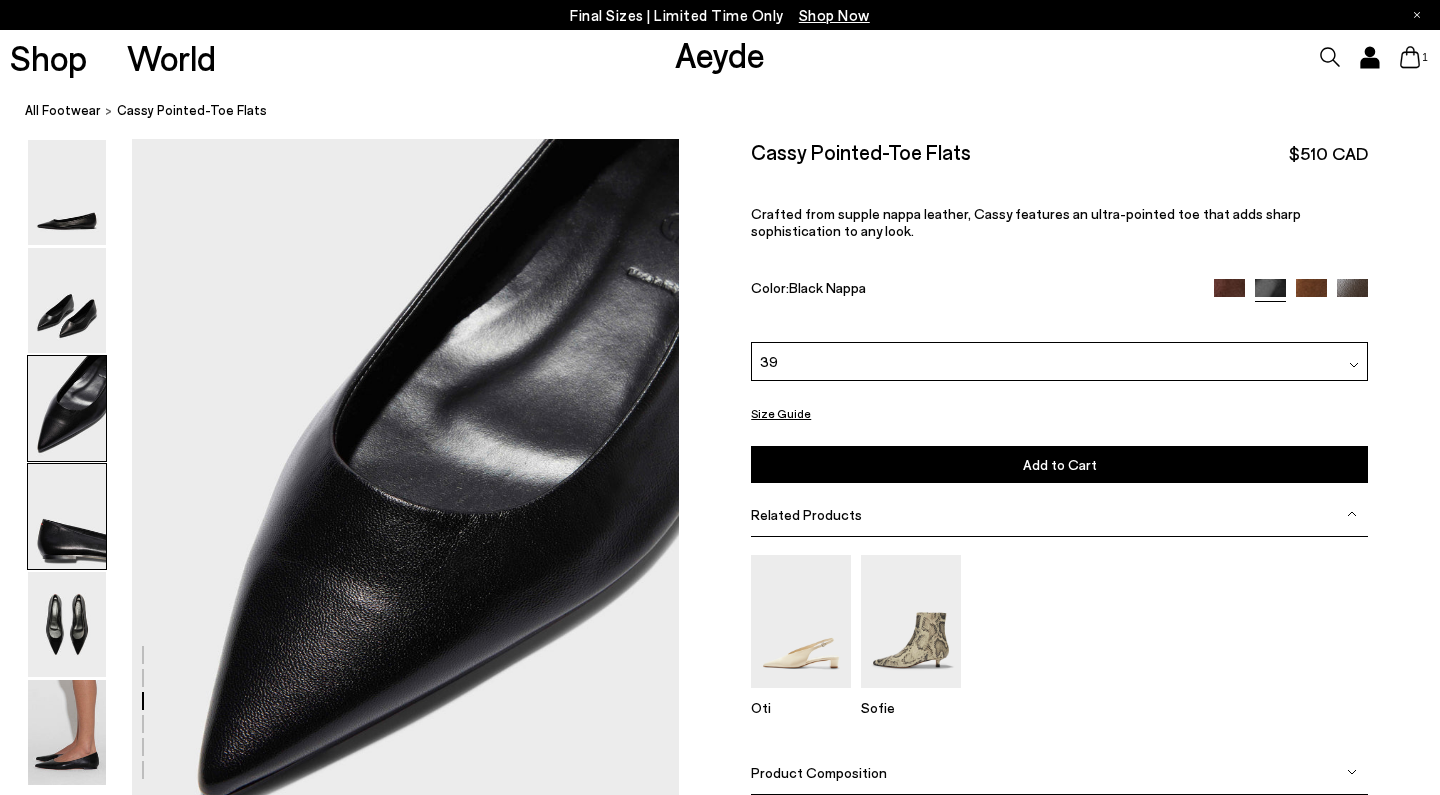 click at bounding box center [67, 516] 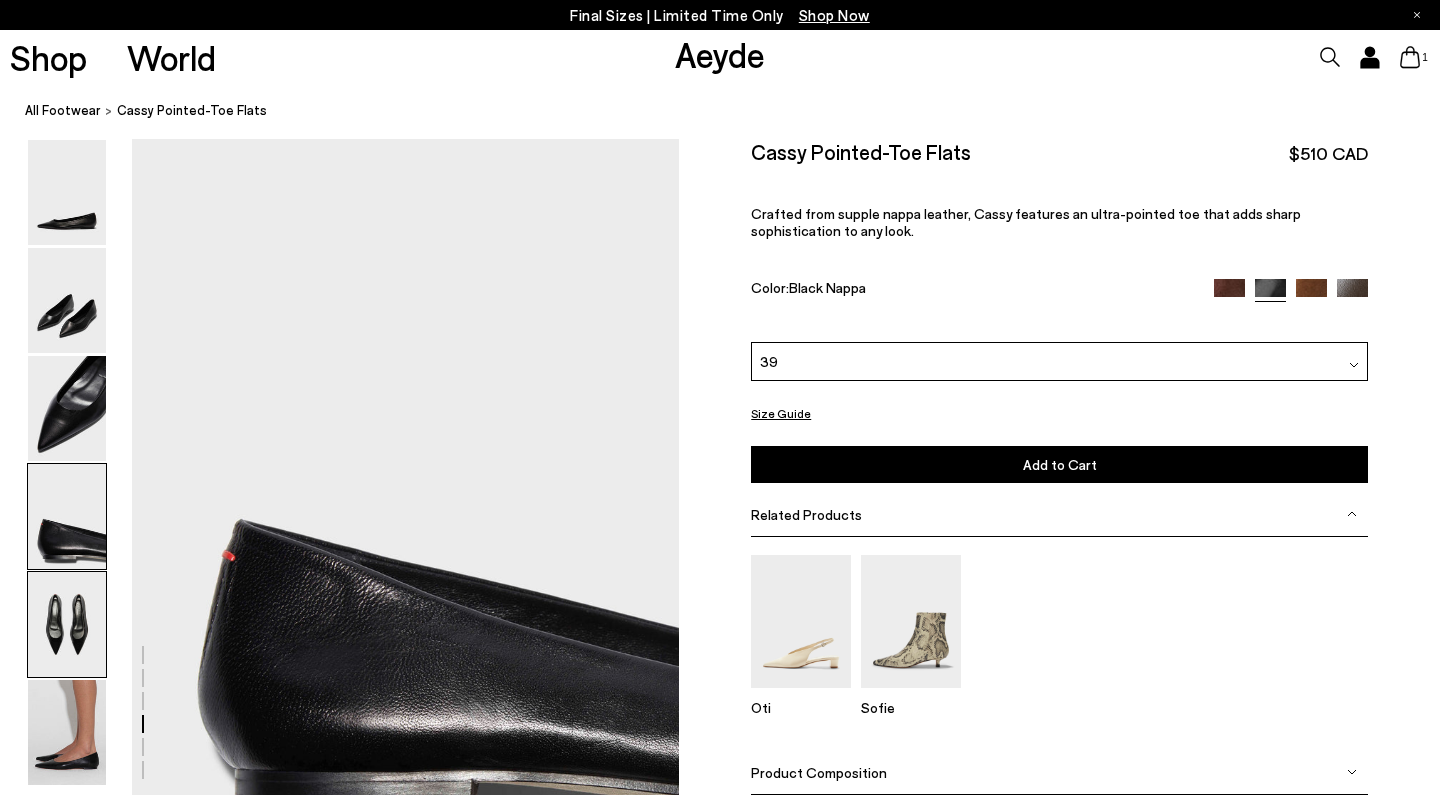 click at bounding box center [67, 624] 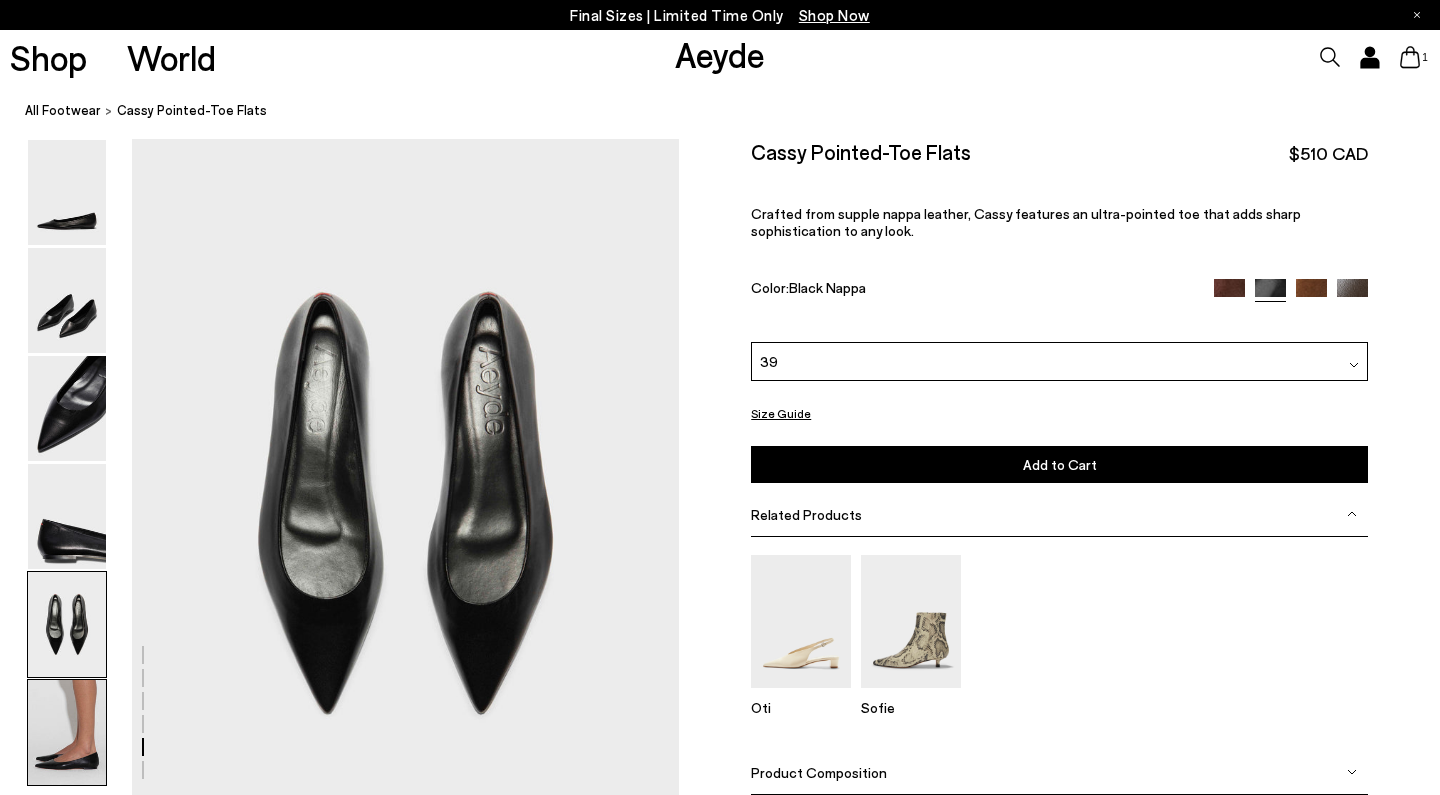 click at bounding box center (67, 732) 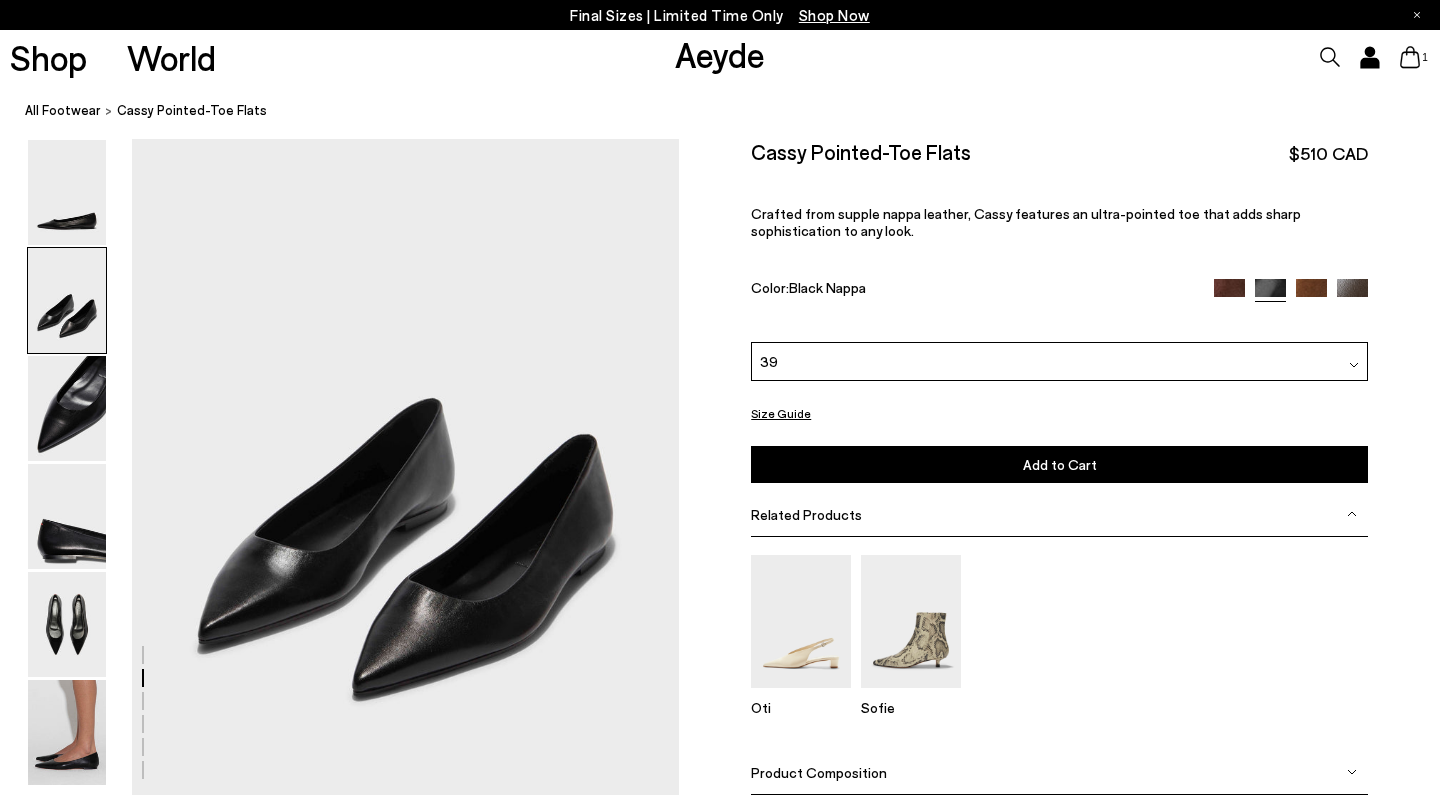scroll, scrollTop: 721, scrollLeft: 1, axis: both 